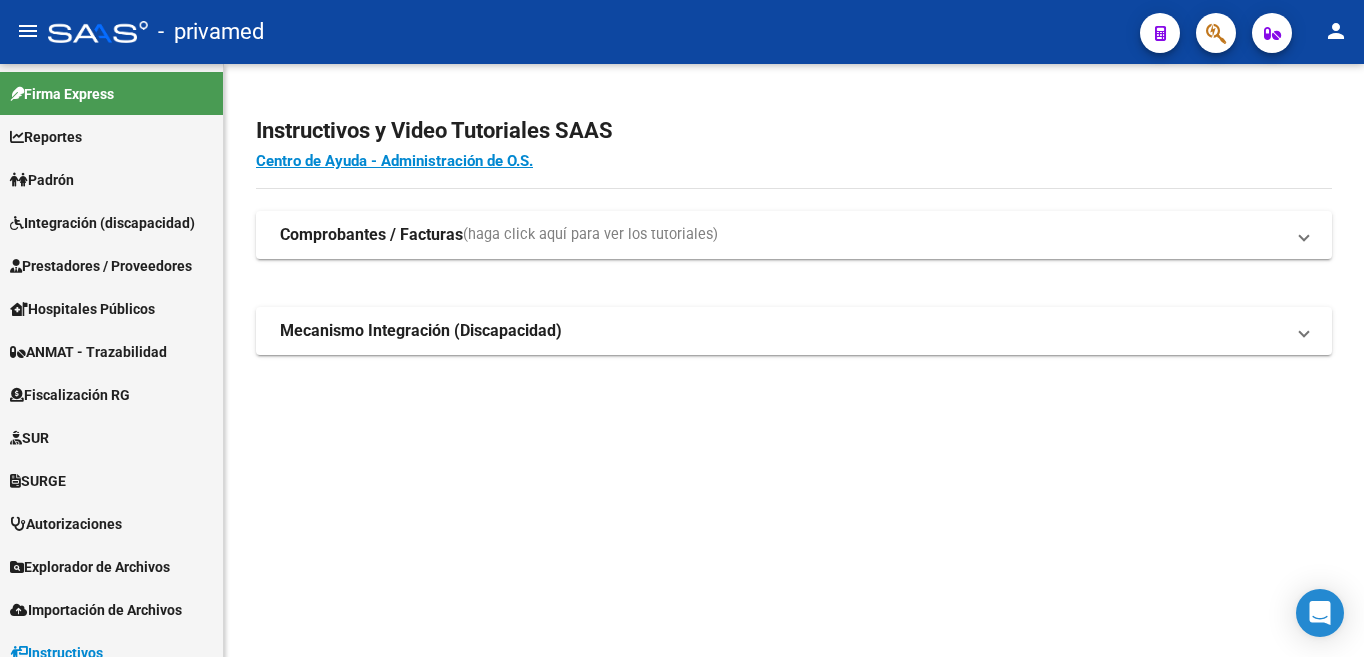 scroll, scrollTop: 0, scrollLeft: 0, axis: both 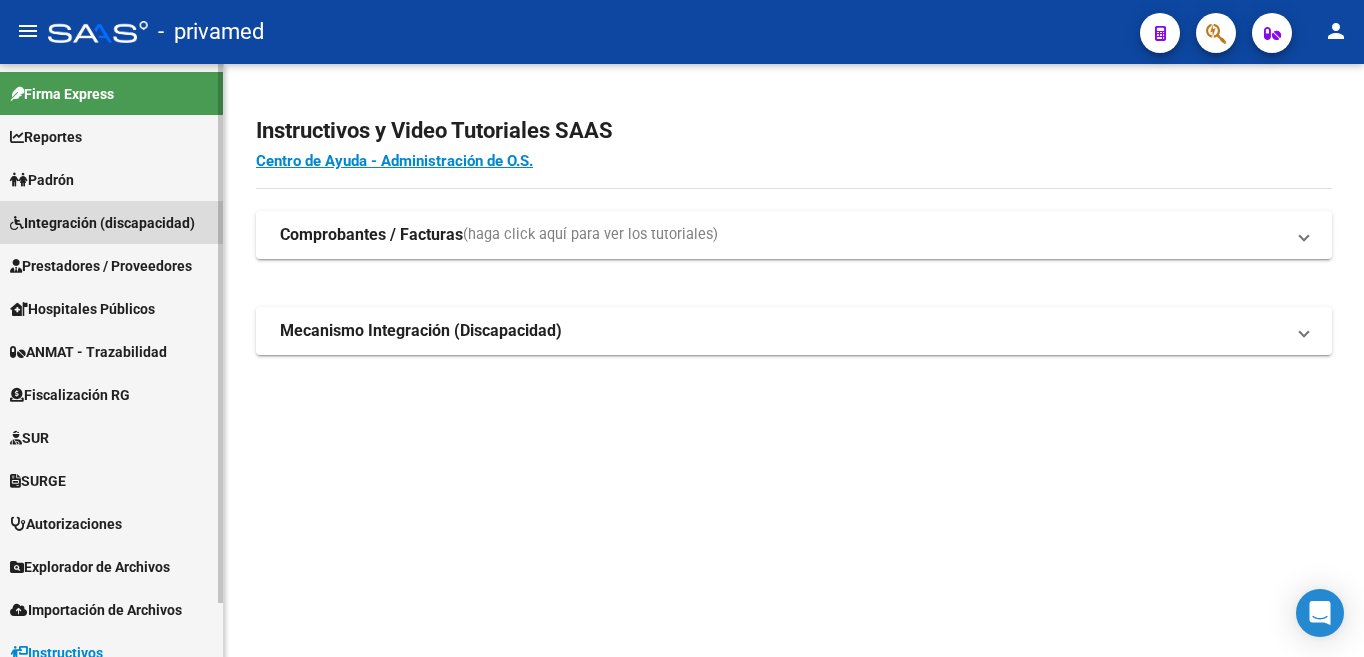 click on "Integración (discapacidad)" at bounding box center [102, 223] 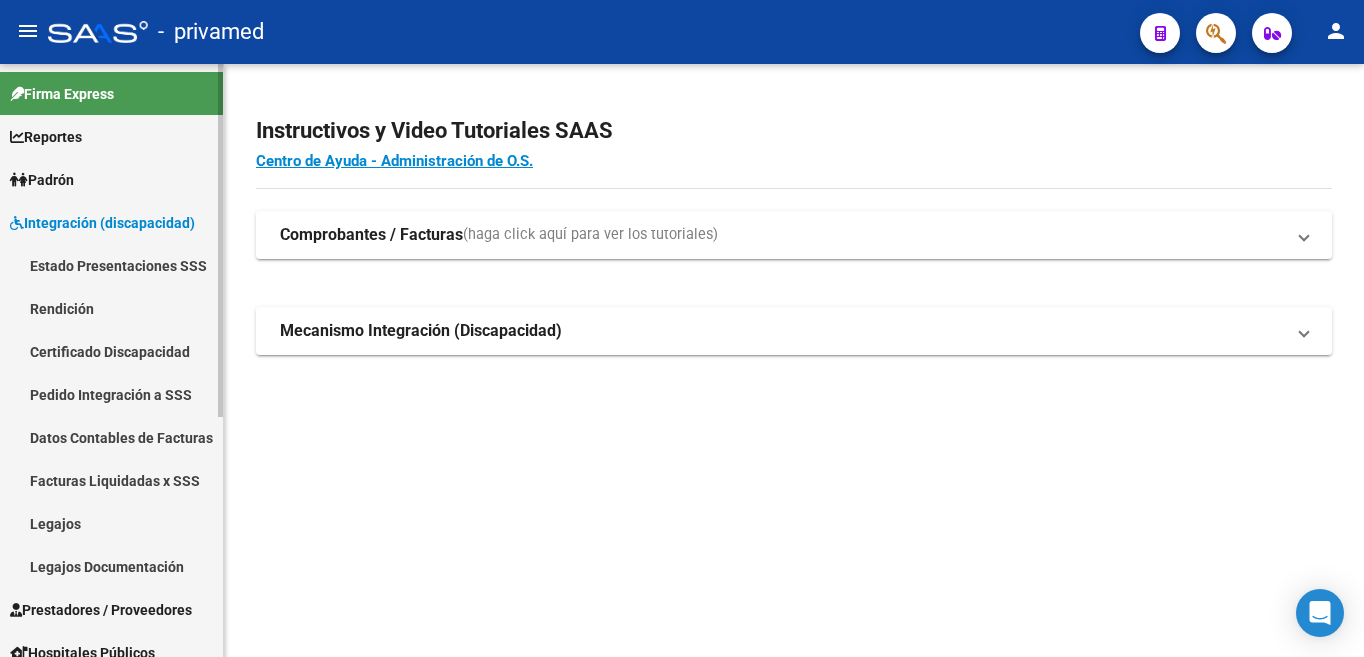 scroll, scrollTop: 100, scrollLeft: 0, axis: vertical 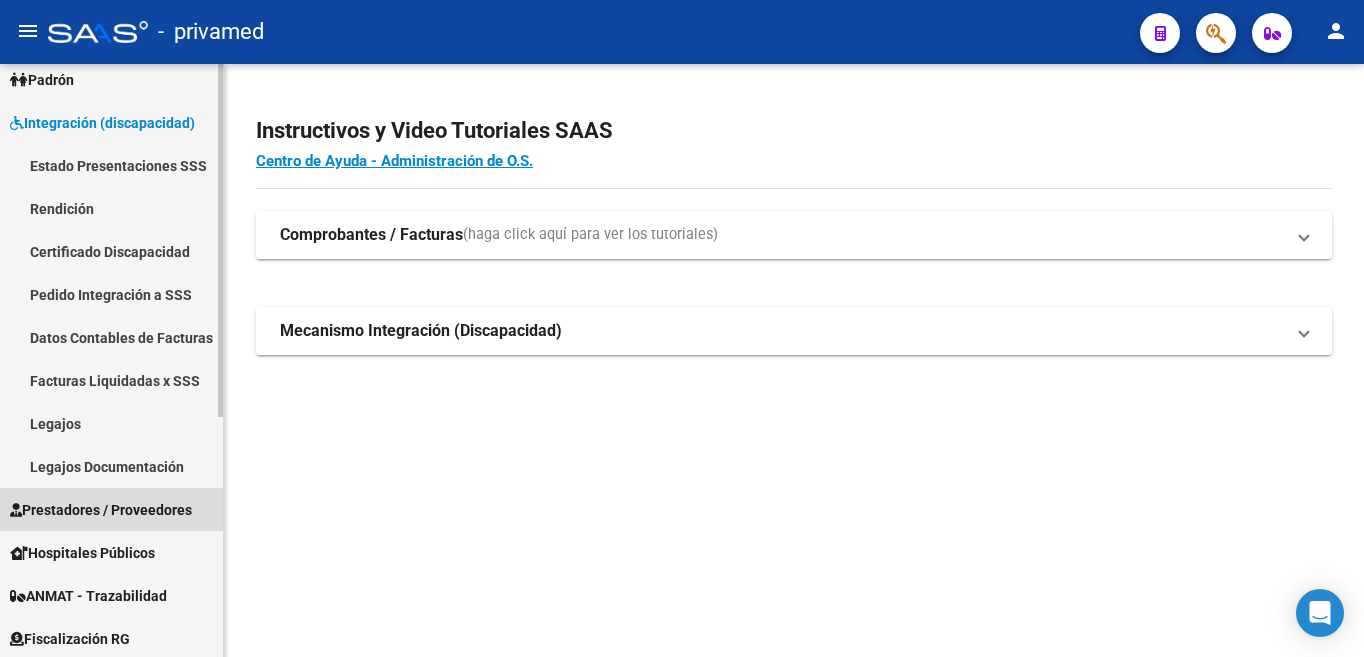 click on "Prestadores / Proveedores" at bounding box center [101, 510] 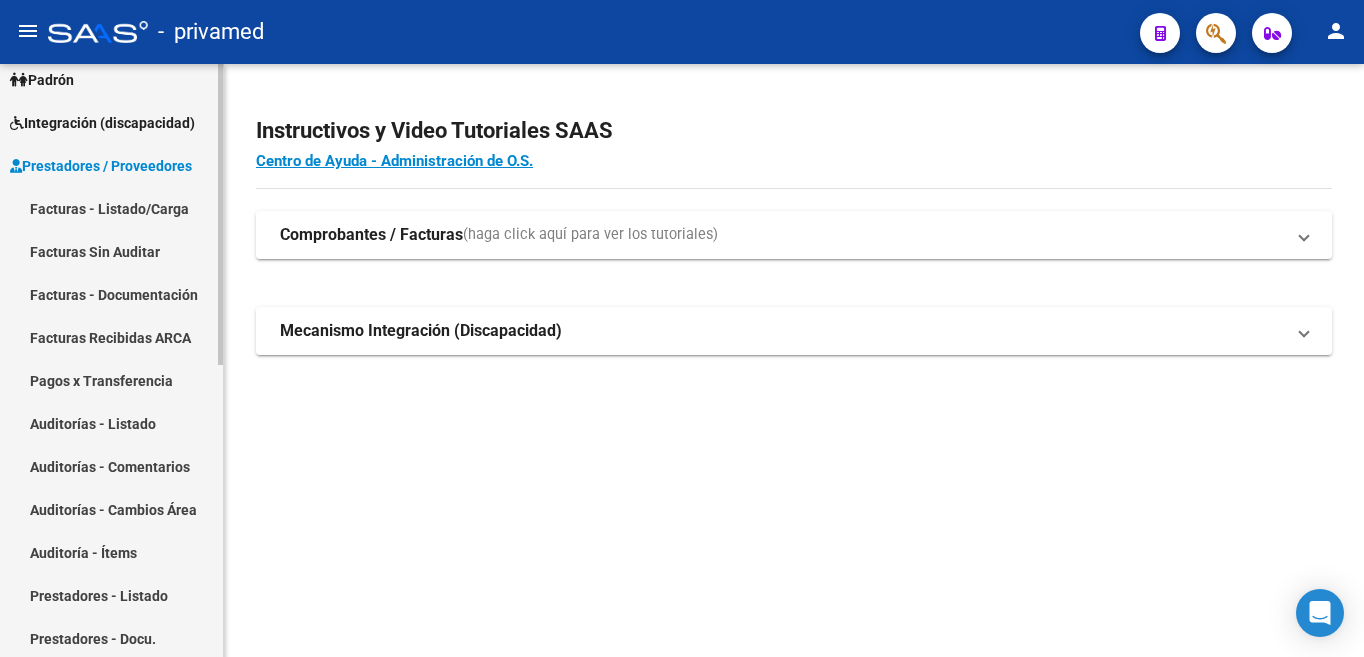 click on "Facturas - Listado/Carga" at bounding box center [111, 208] 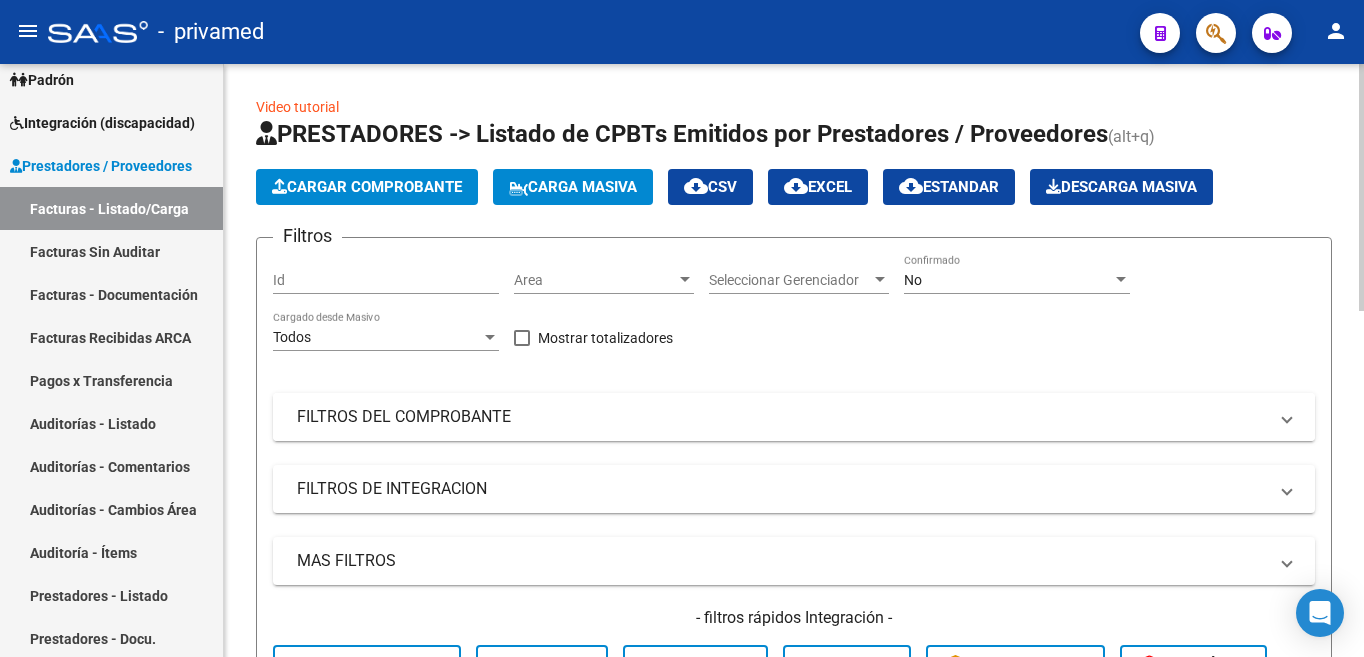 click on "FILTROS DEL COMPROBANTE" at bounding box center [794, 417] 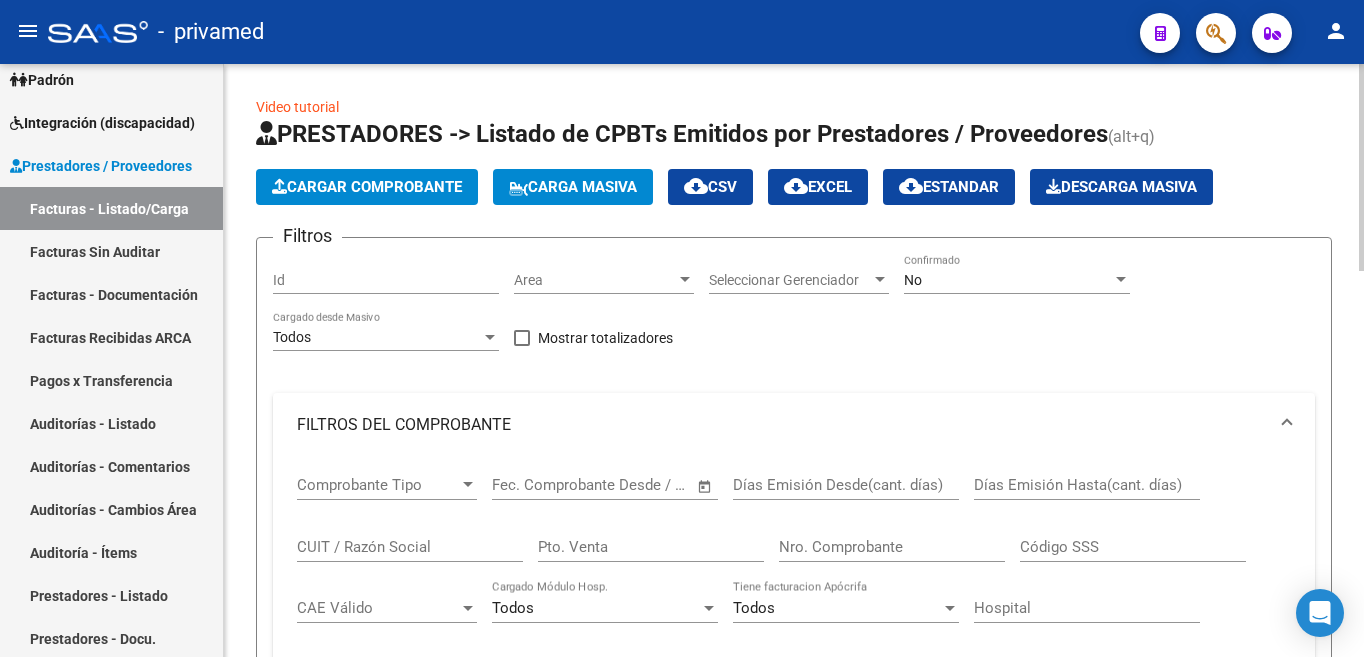 click on "CUIT / Razón Social" 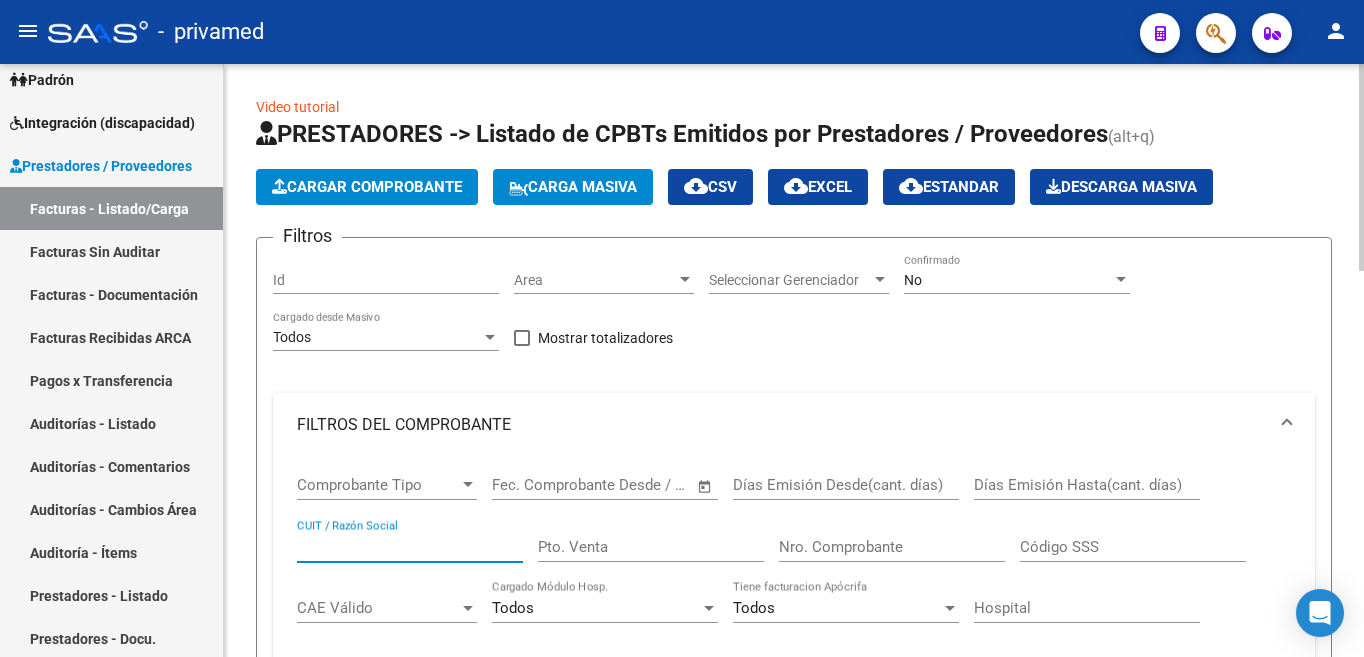 click on "CUIT / Razón Social" at bounding box center [410, 547] 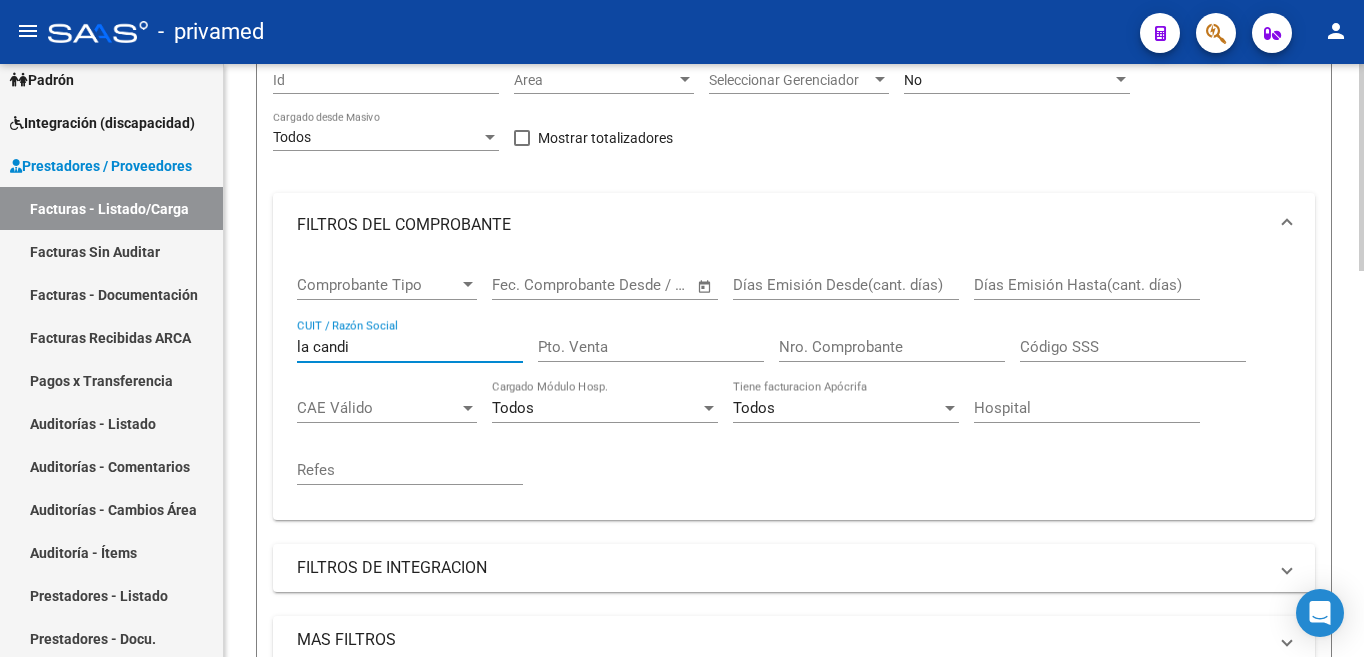 scroll, scrollTop: 400, scrollLeft: 0, axis: vertical 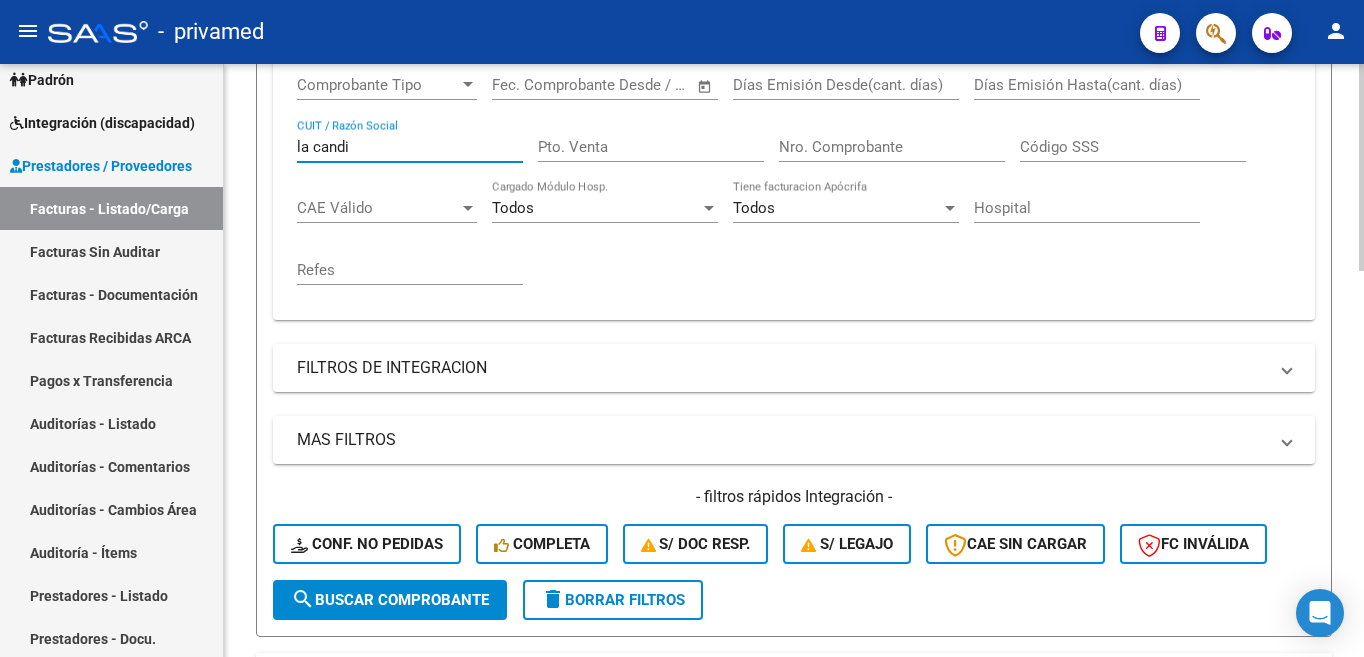 click on "search  Buscar Comprobante" 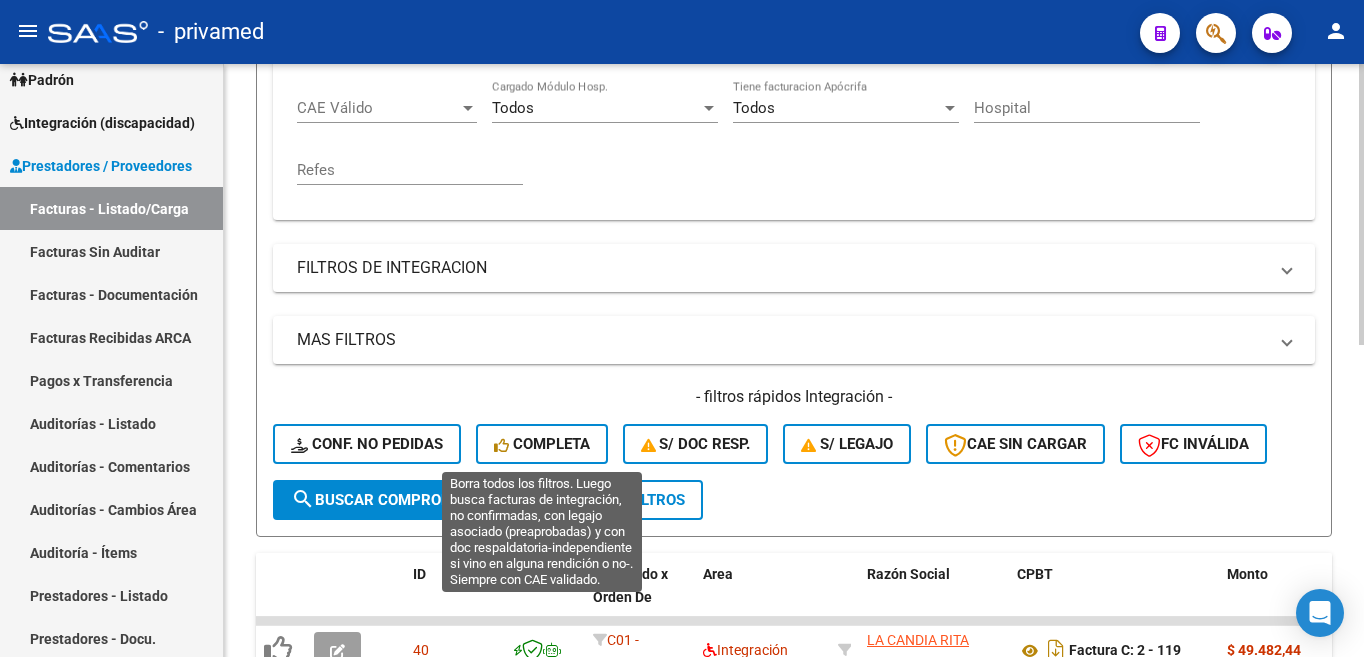 scroll, scrollTop: 657, scrollLeft: 0, axis: vertical 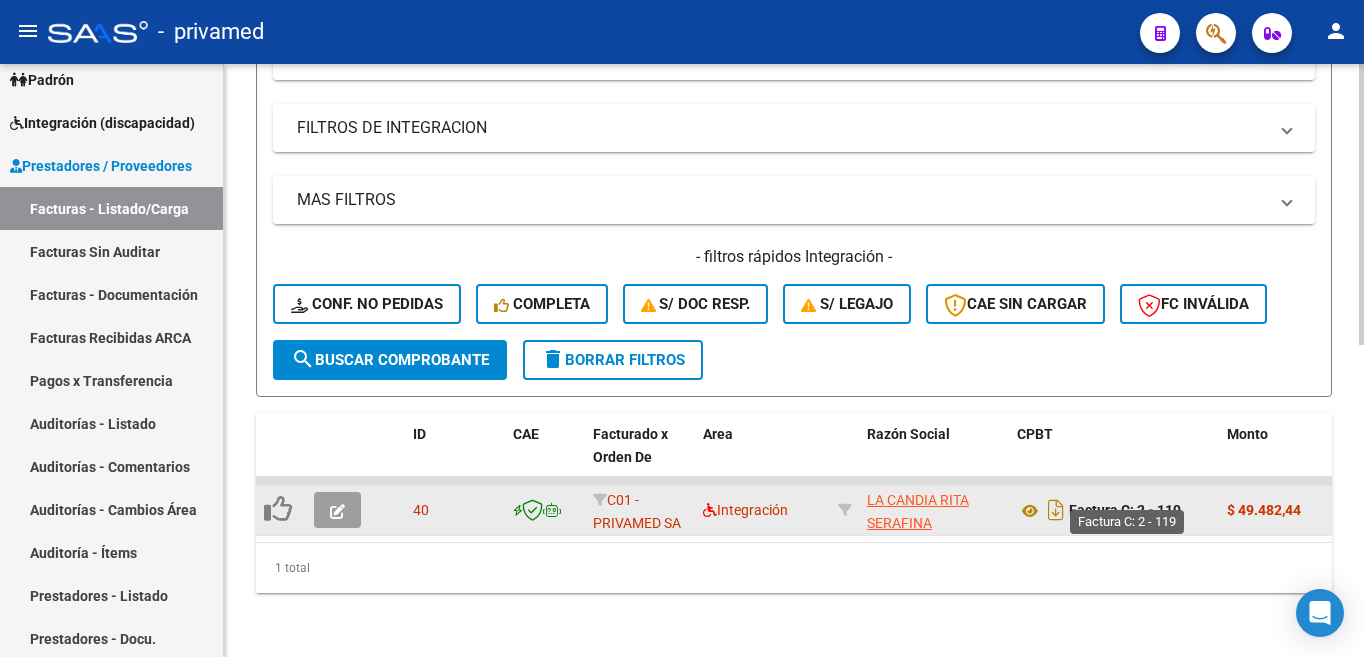 click on "Factura C: 2 - 119" 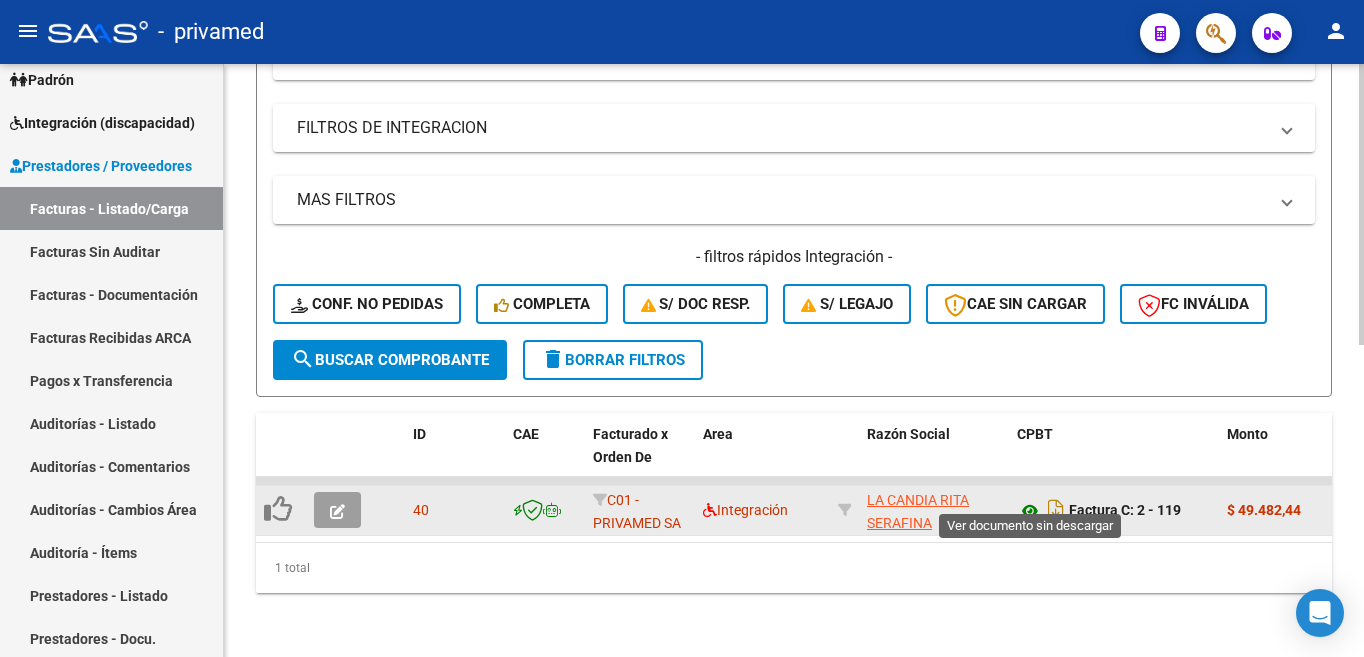 click 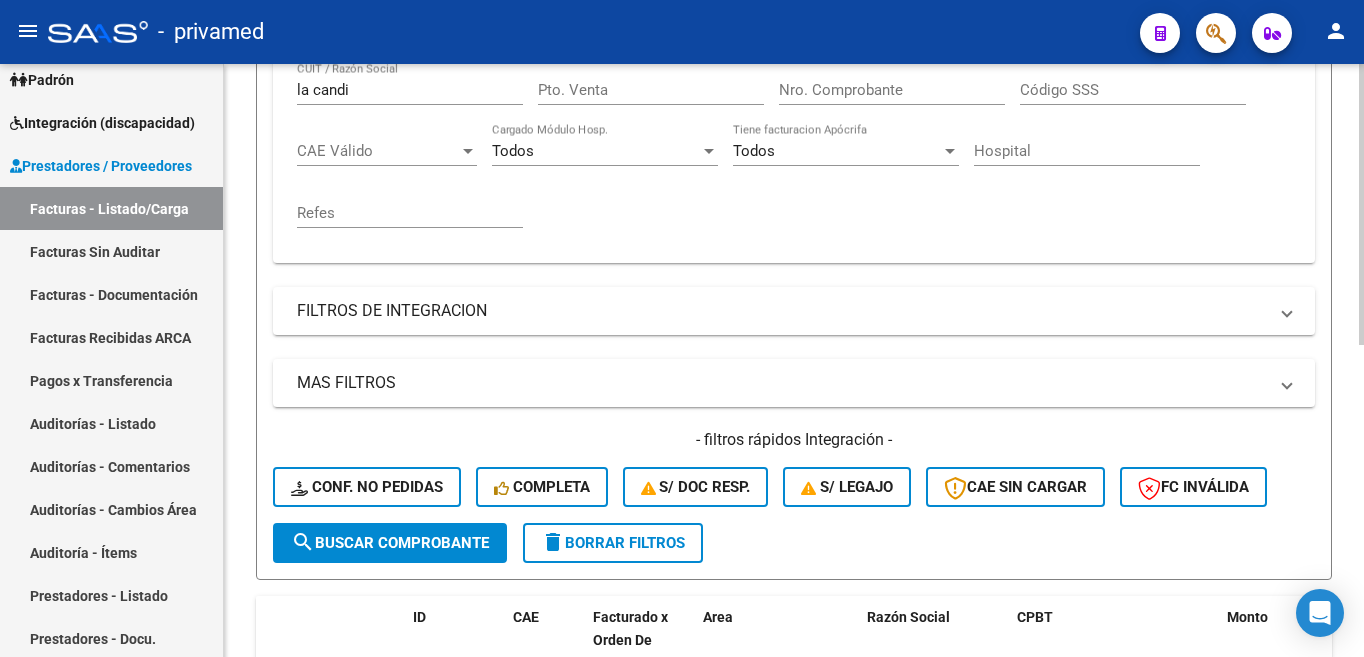 scroll, scrollTop: 57, scrollLeft: 0, axis: vertical 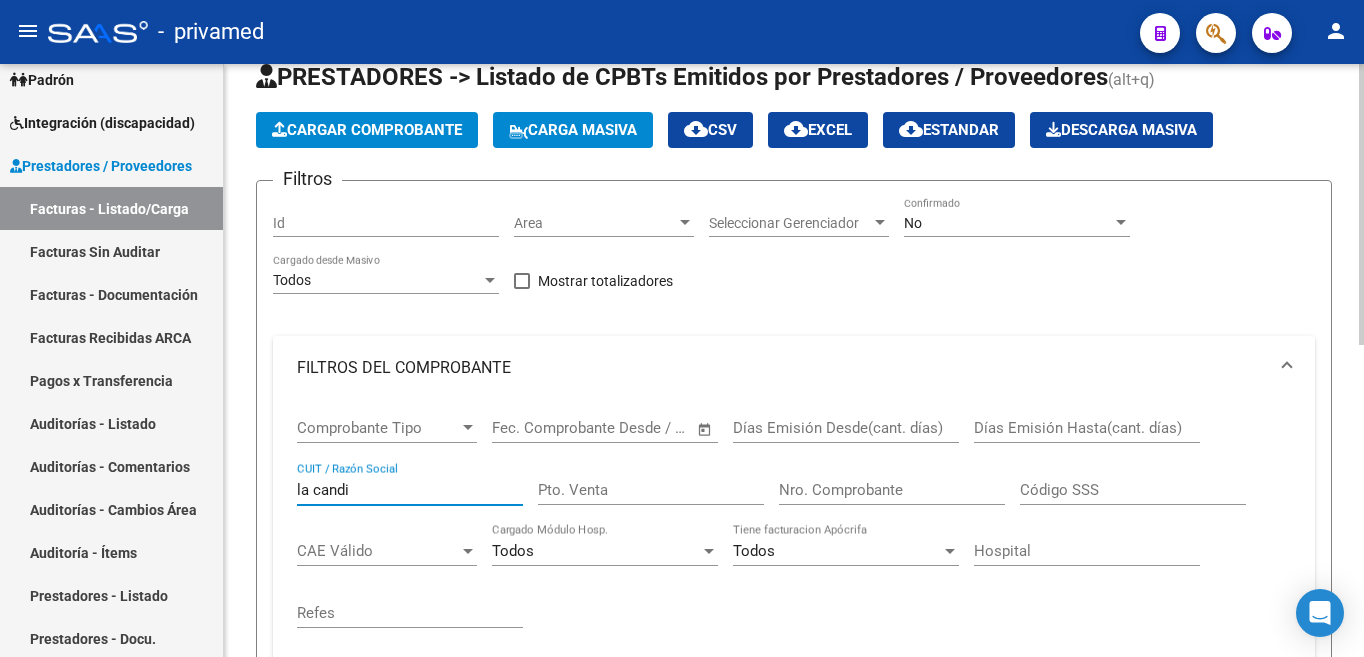 drag, startPoint x: 370, startPoint y: 498, endPoint x: 236, endPoint y: 471, distance: 136.69308 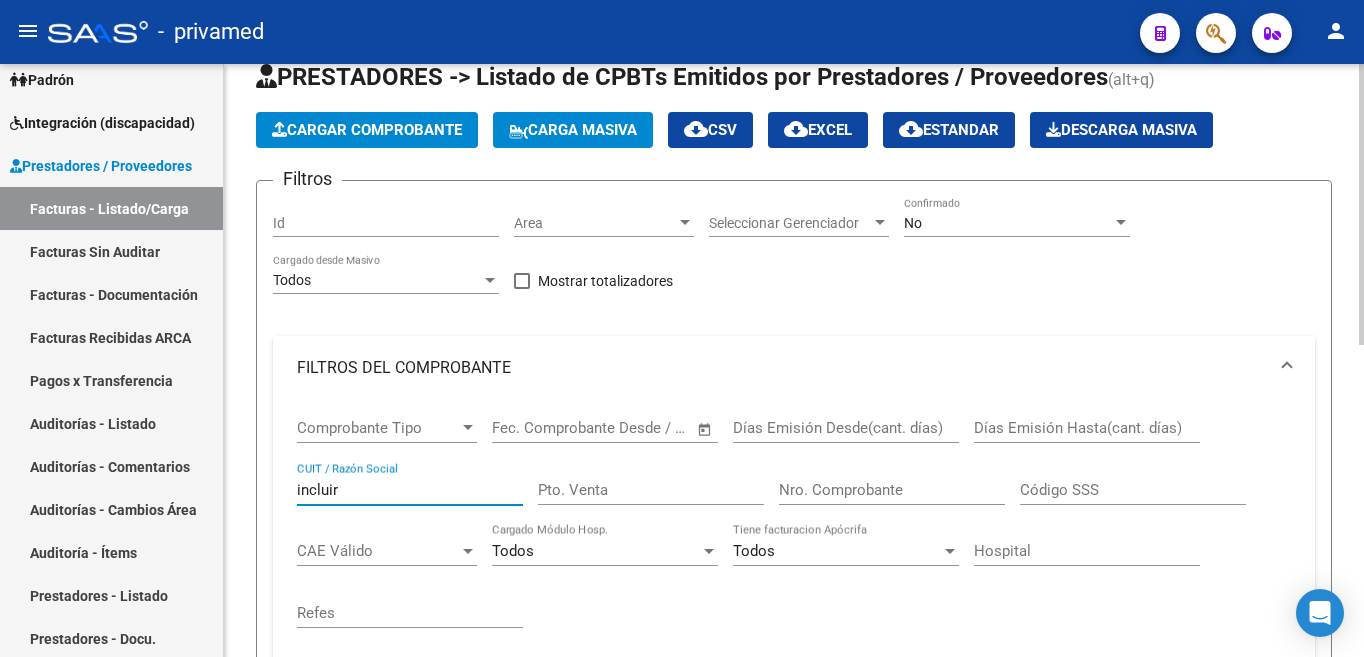 scroll, scrollTop: 557, scrollLeft: 0, axis: vertical 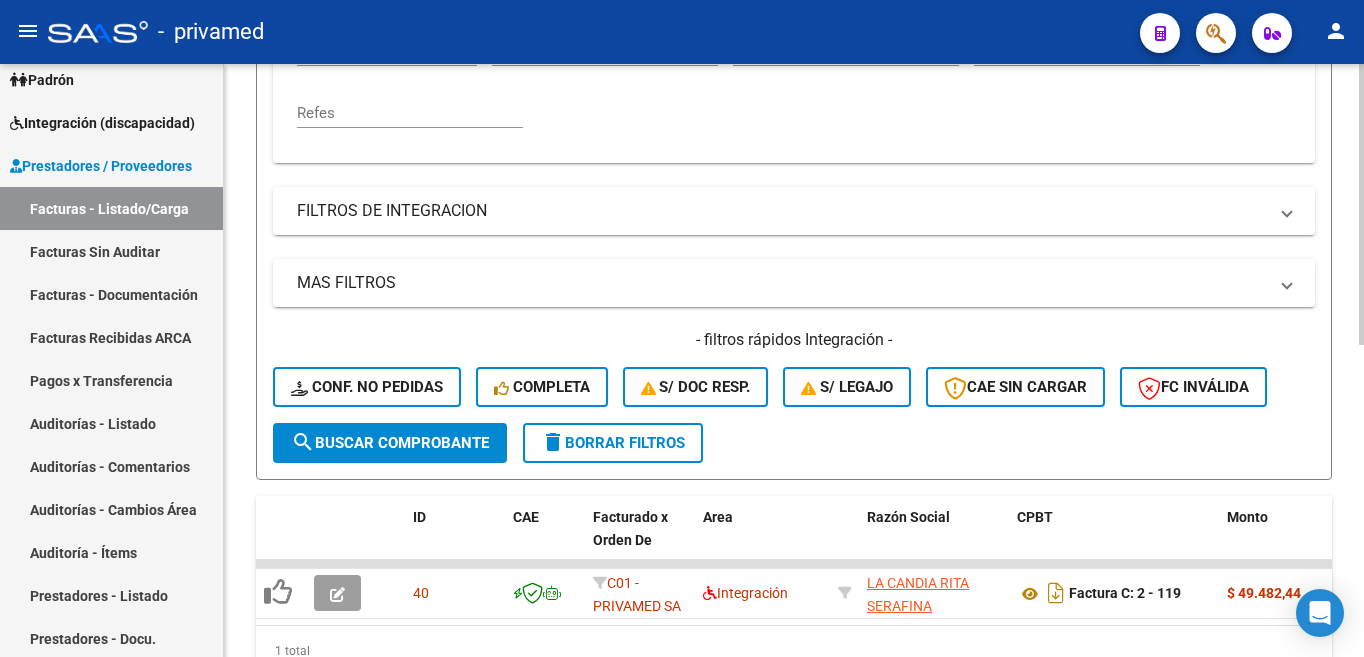 click on "search  Buscar Comprobante" 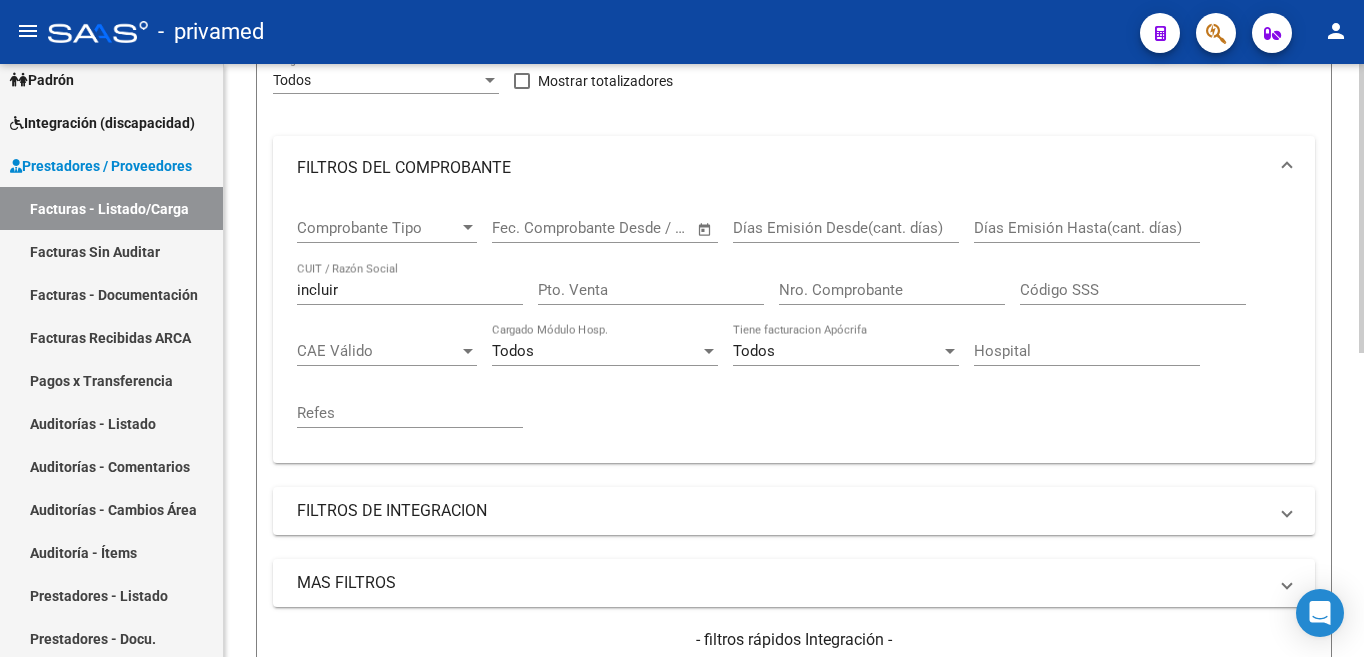 scroll, scrollTop: 157, scrollLeft: 0, axis: vertical 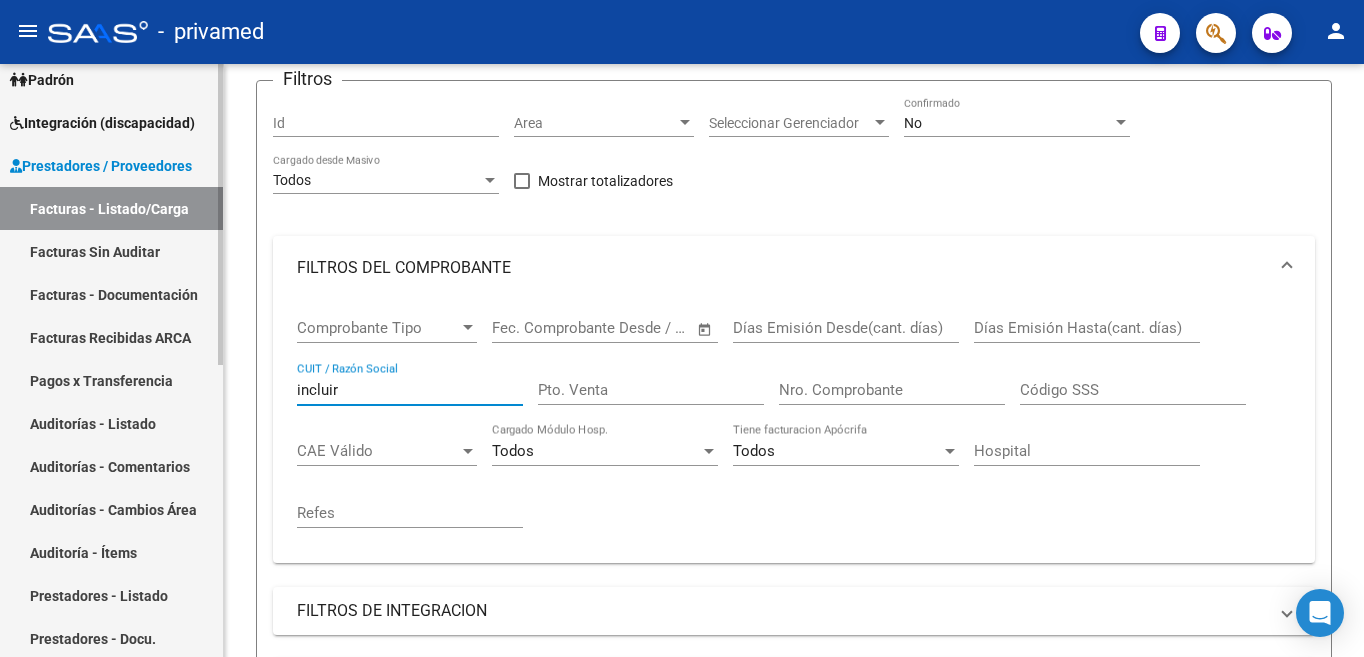 drag, startPoint x: 276, startPoint y: 385, endPoint x: 185, endPoint y: 372, distance: 91.92388 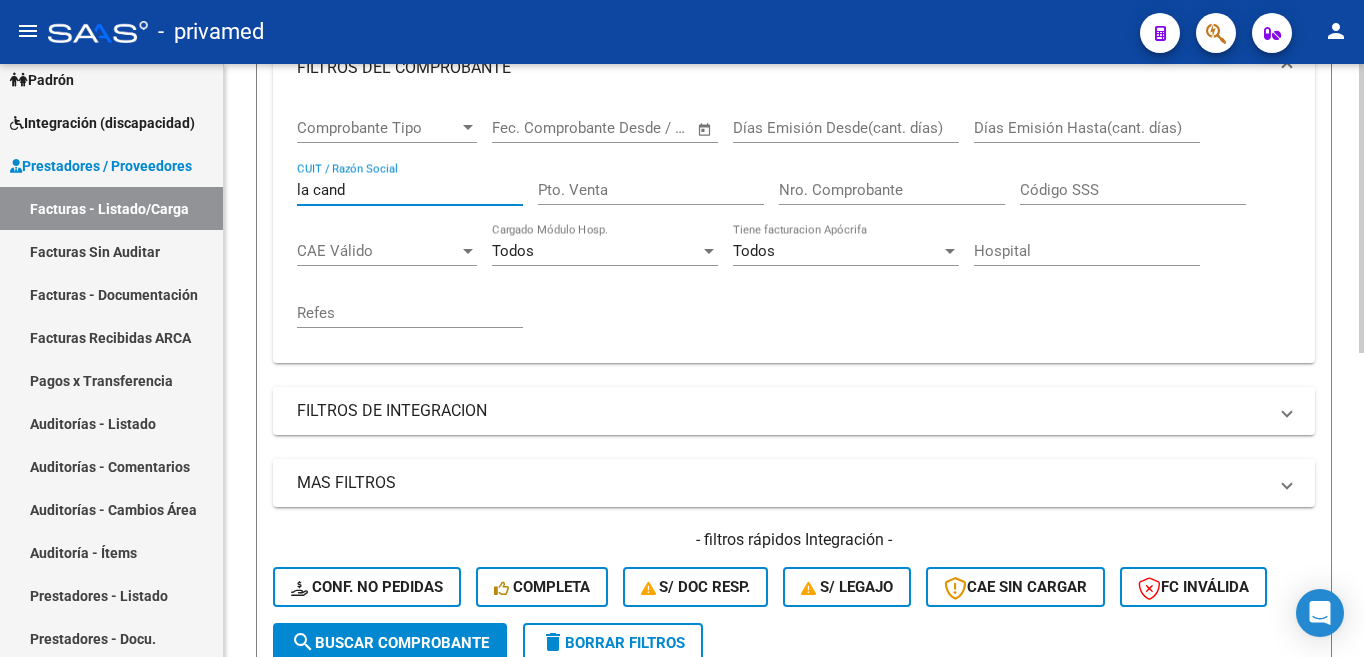 scroll, scrollTop: 457, scrollLeft: 0, axis: vertical 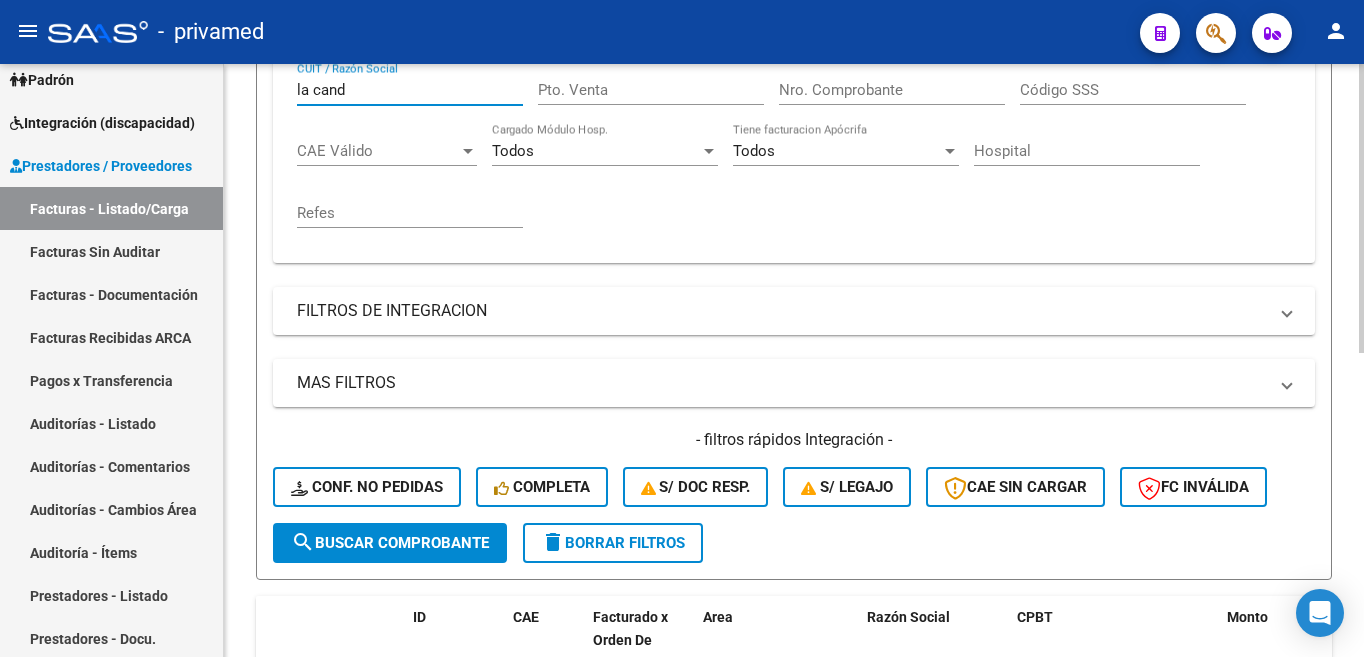 type on "la cand" 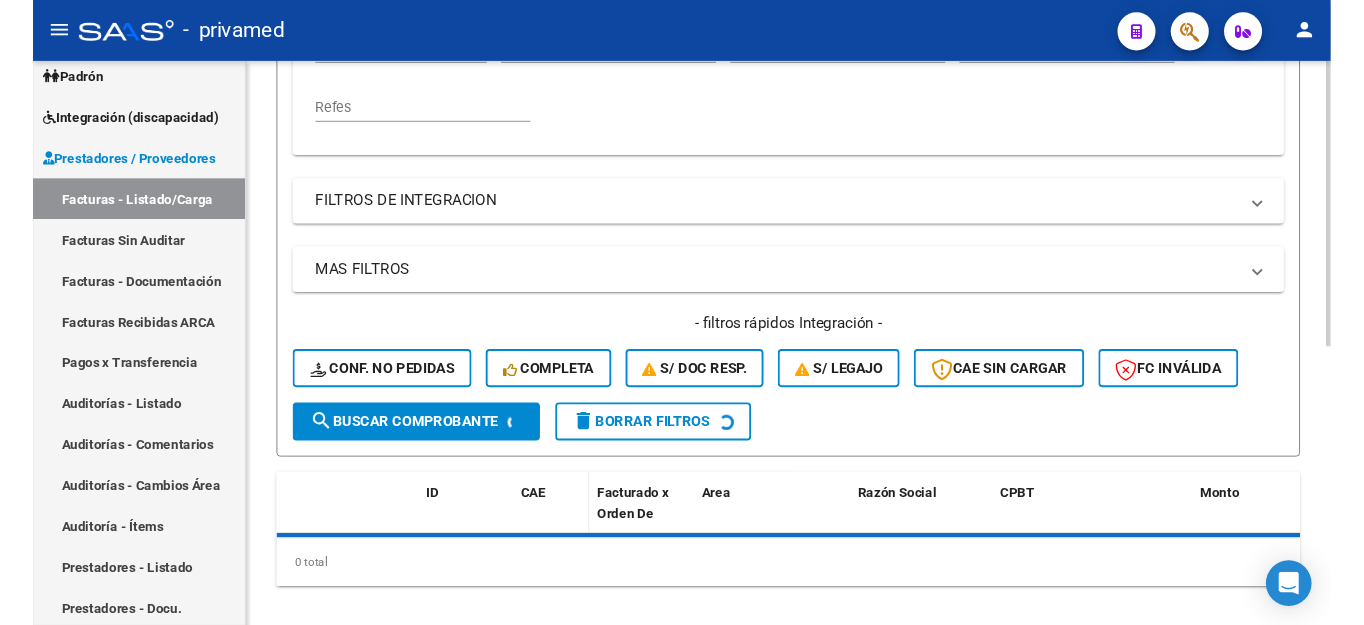 scroll, scrollTop: 580, scrollLeft: 0, axis: vertical 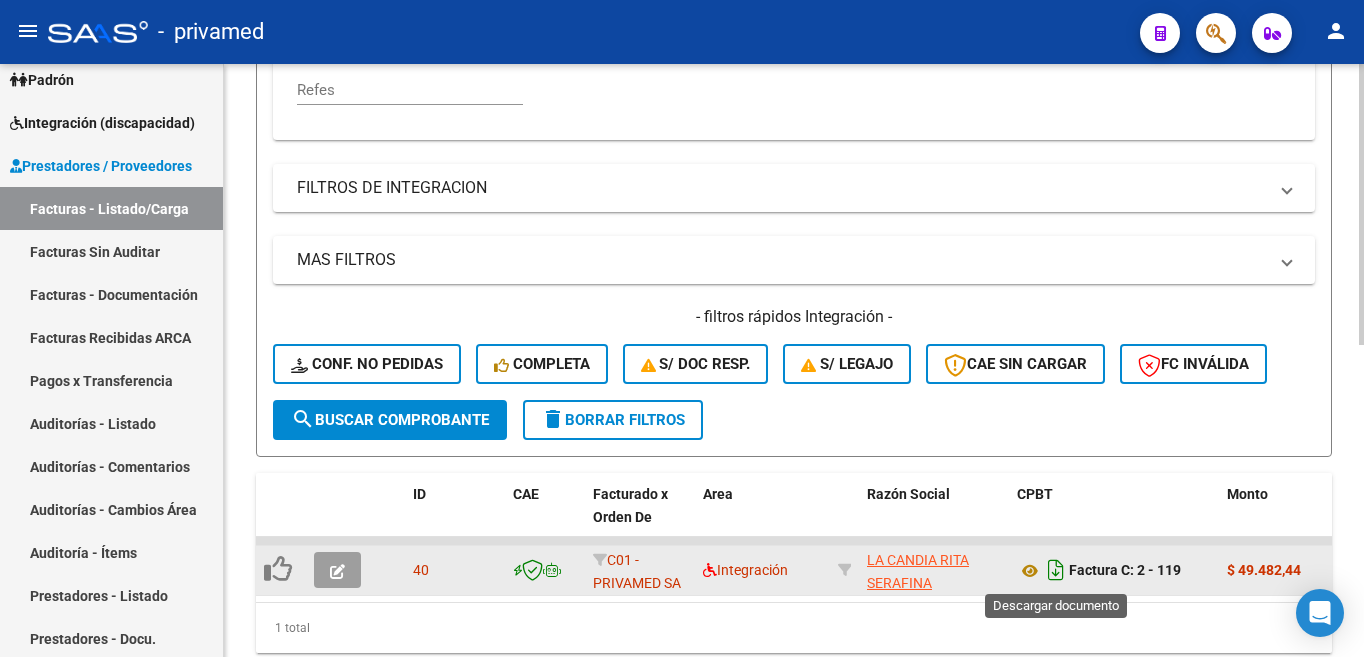 click 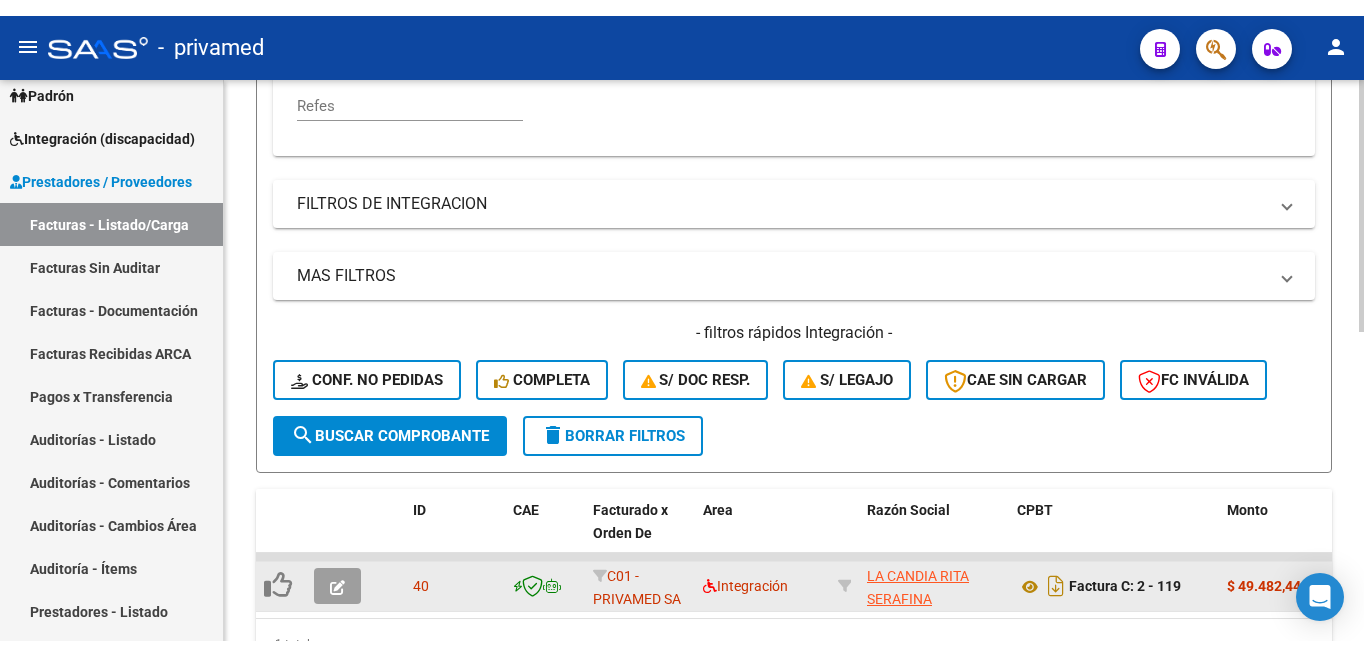 scroll, scrollTop: 680, scrollLeft: 0, axis: vertical 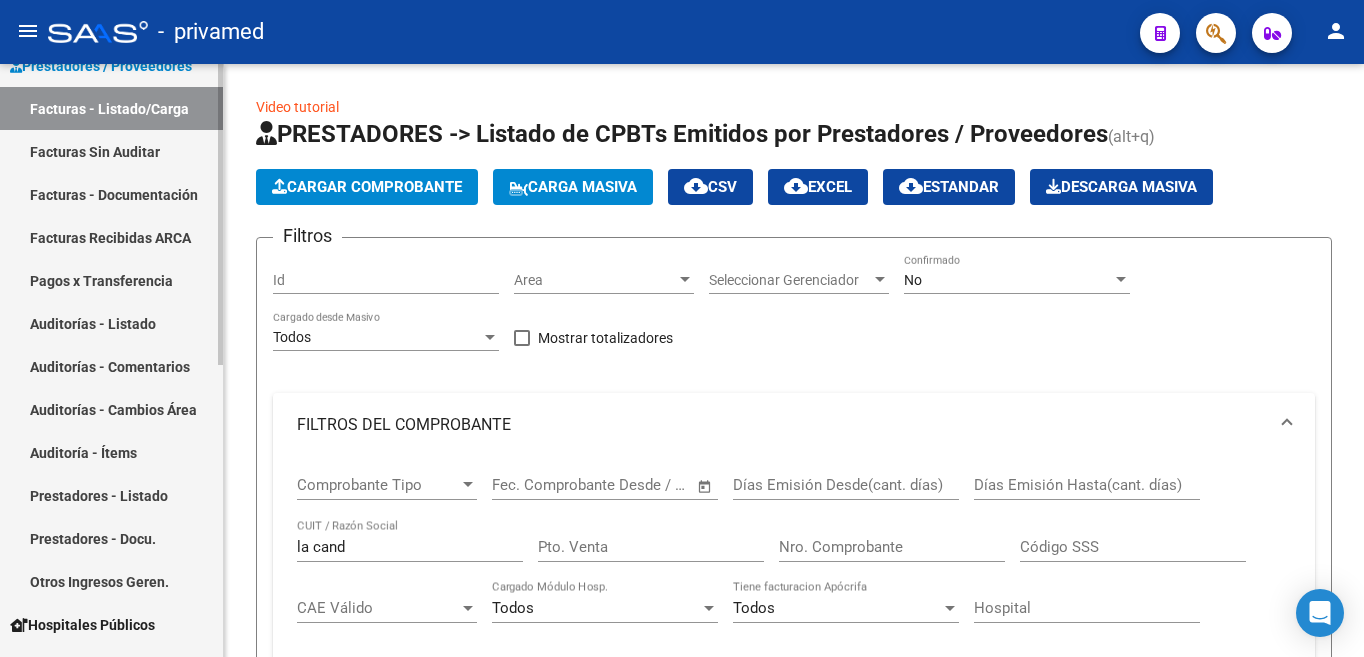 click on "Prestadores - Docu." at bounding box center (111, 538) 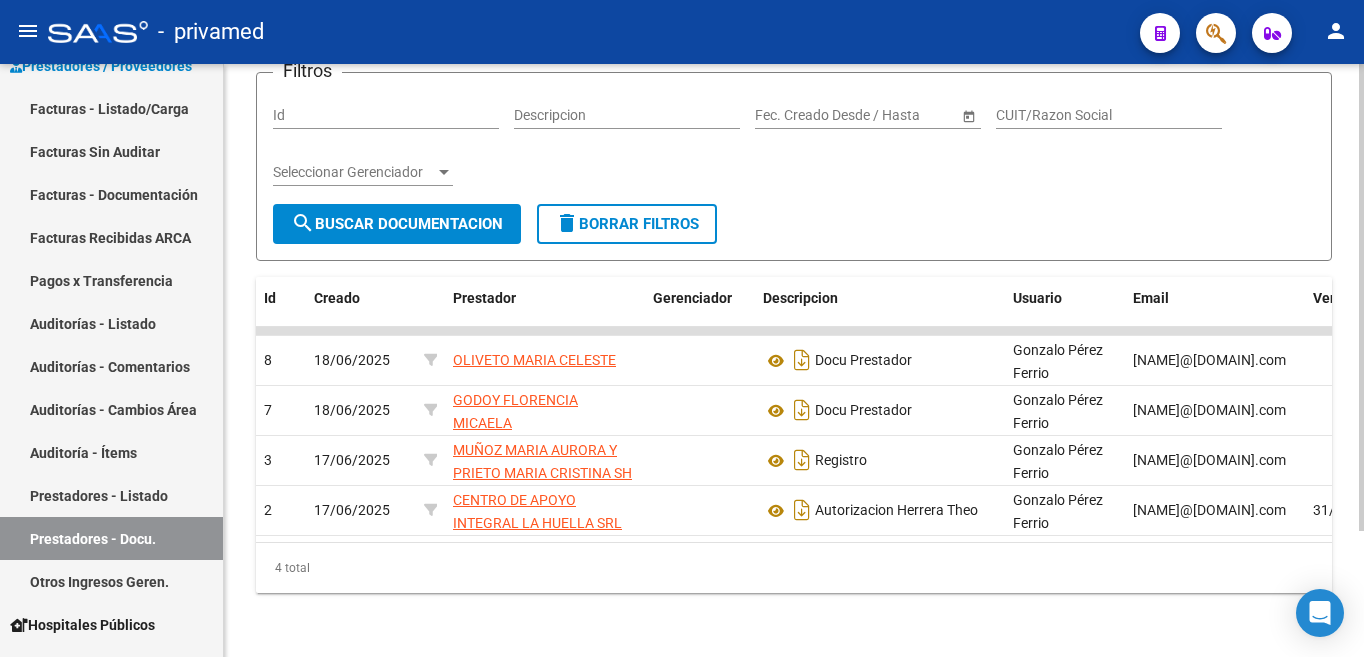 scroll, scrollTop: 0, scrollLeft: 0, axis: both 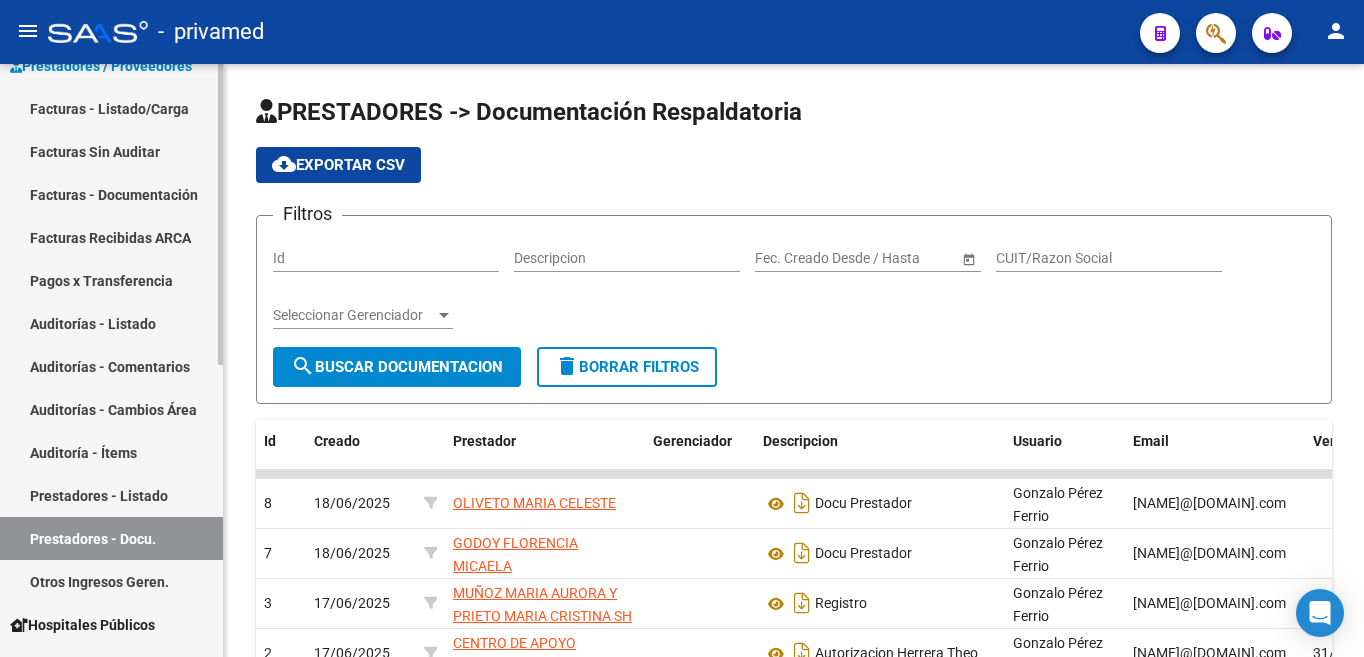 click on "Pagos x Transferencia" at bounding box center (111, 280) 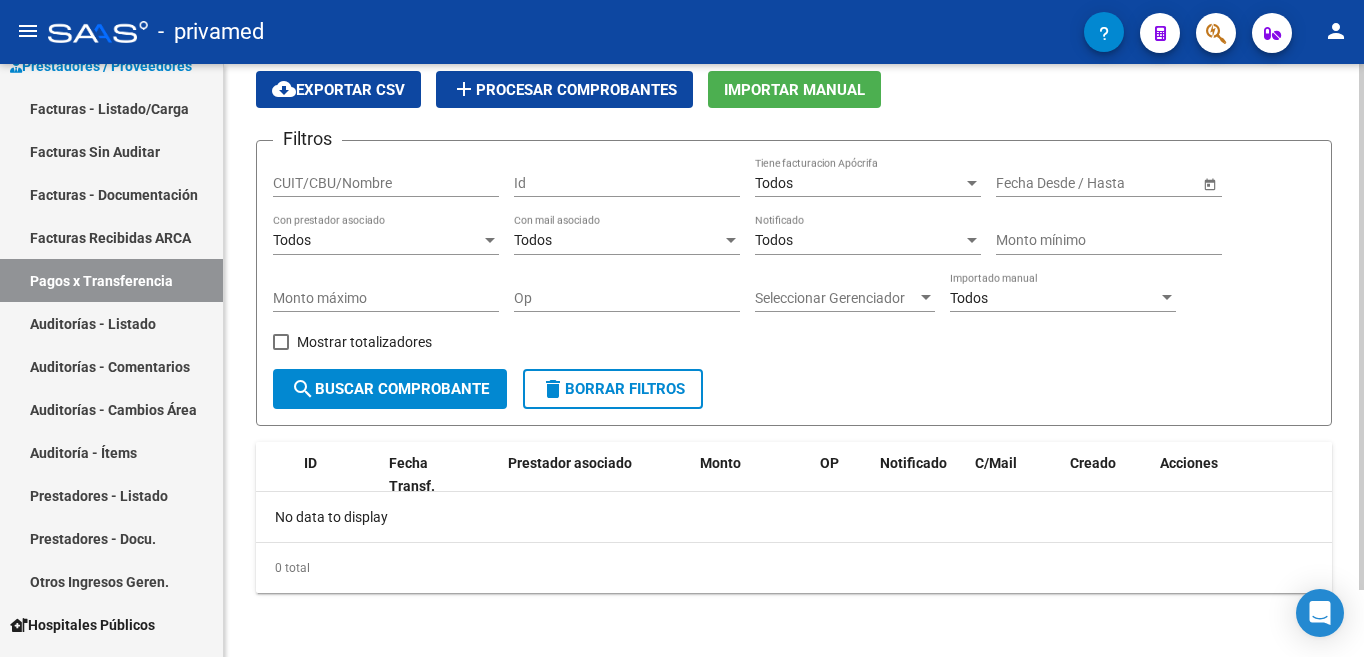 scroll, scrollTop: 0, scrollLeft: 0, axis: both 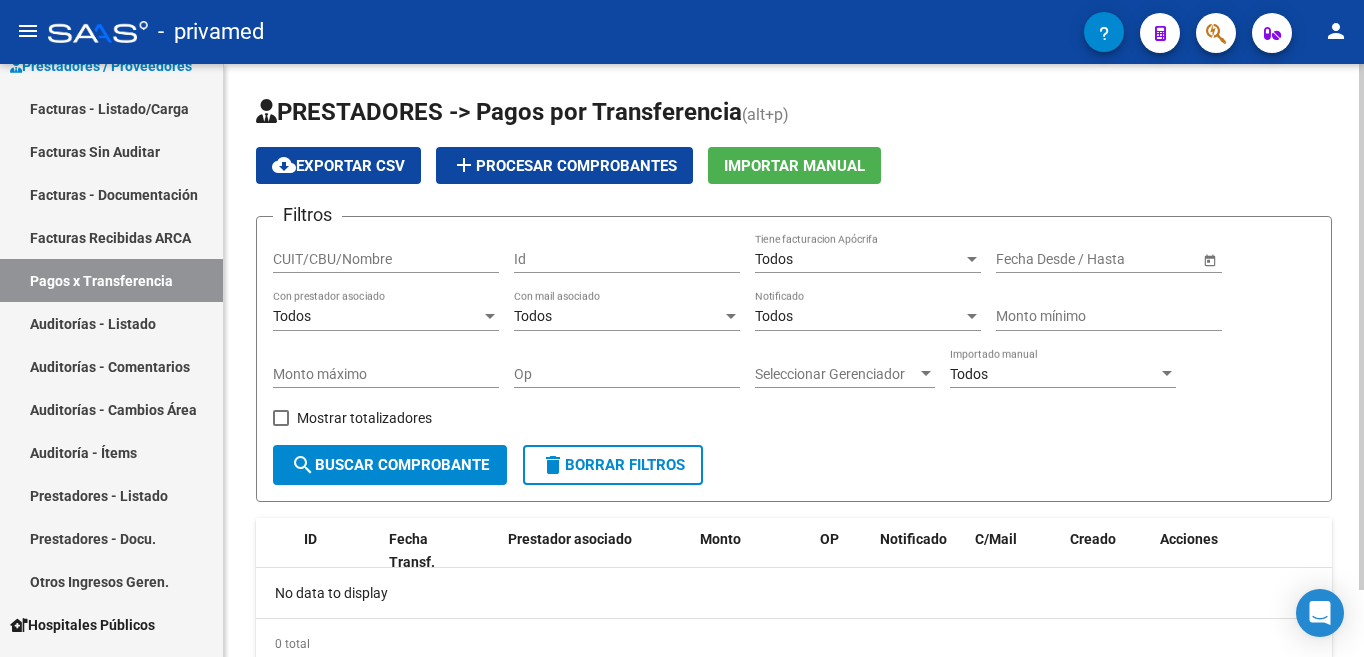 click on "No data to display" 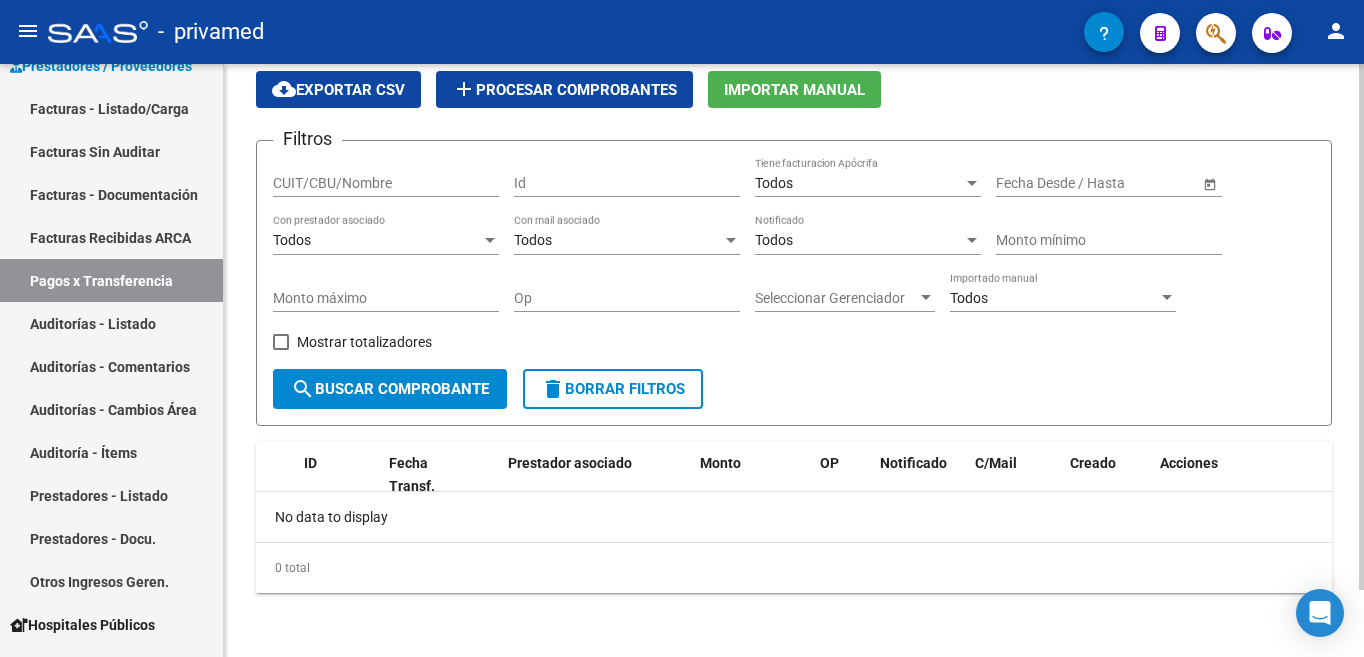 scroll, scrollTop: 0, scrollLeft: 0, axis: both 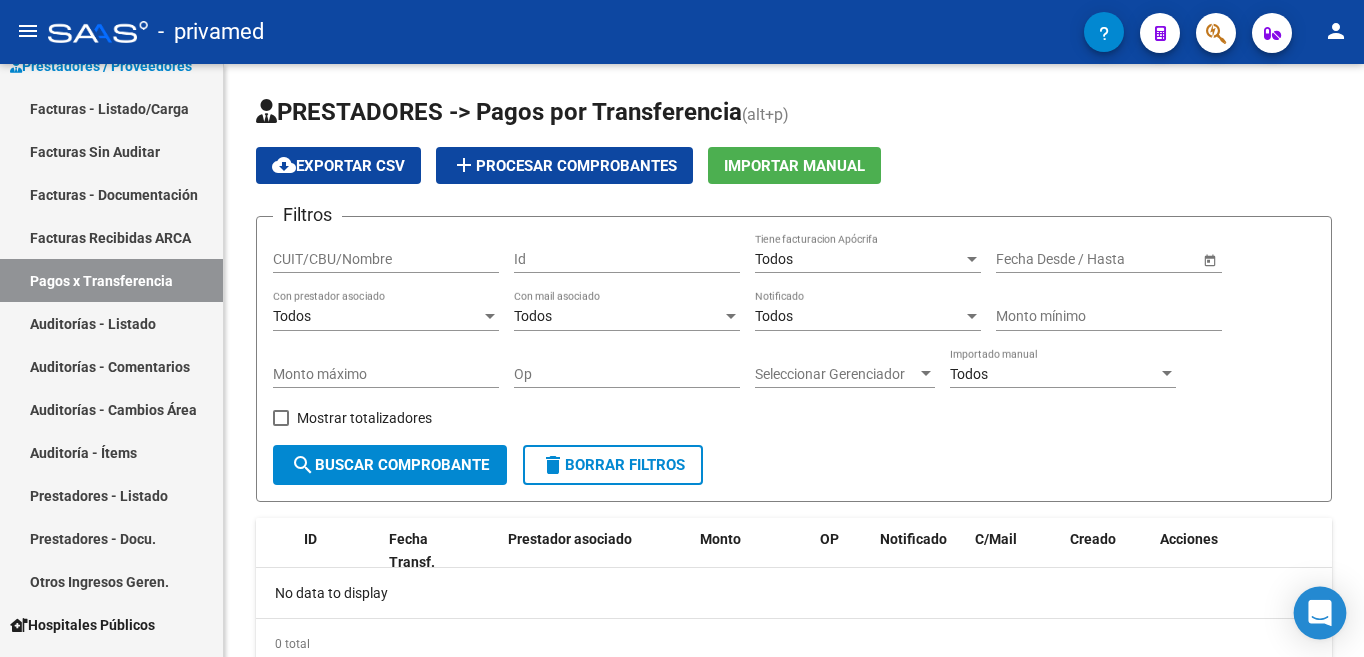 click at bounding box center [1320, 613] 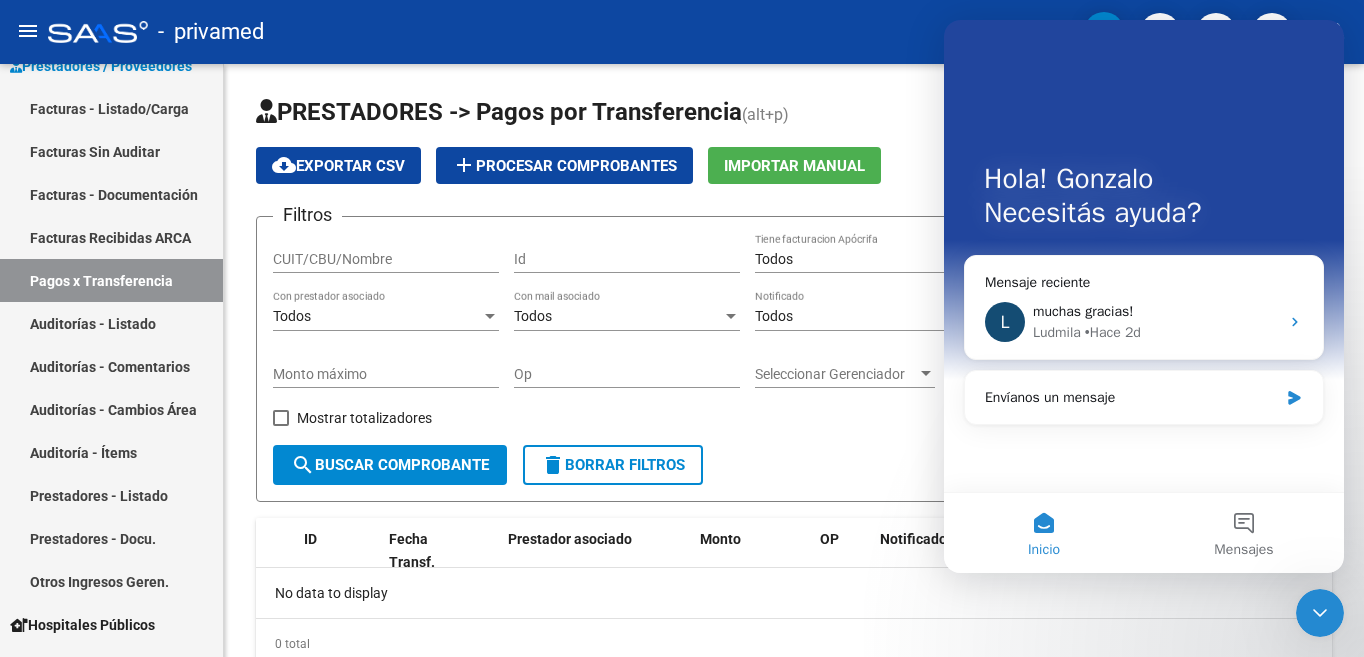 scroll, scrollTop: 0, scrollLeft: 0, axis: both 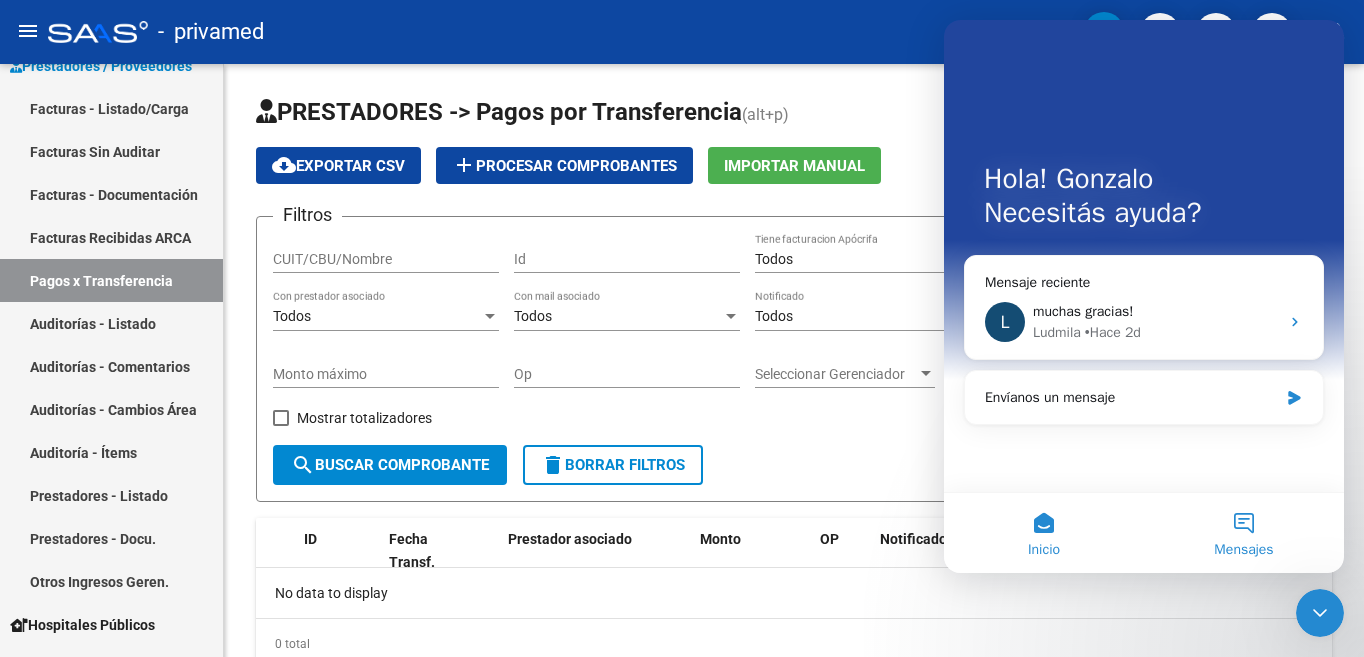 click on "Mensajes" at bounding box center [1244, 533] 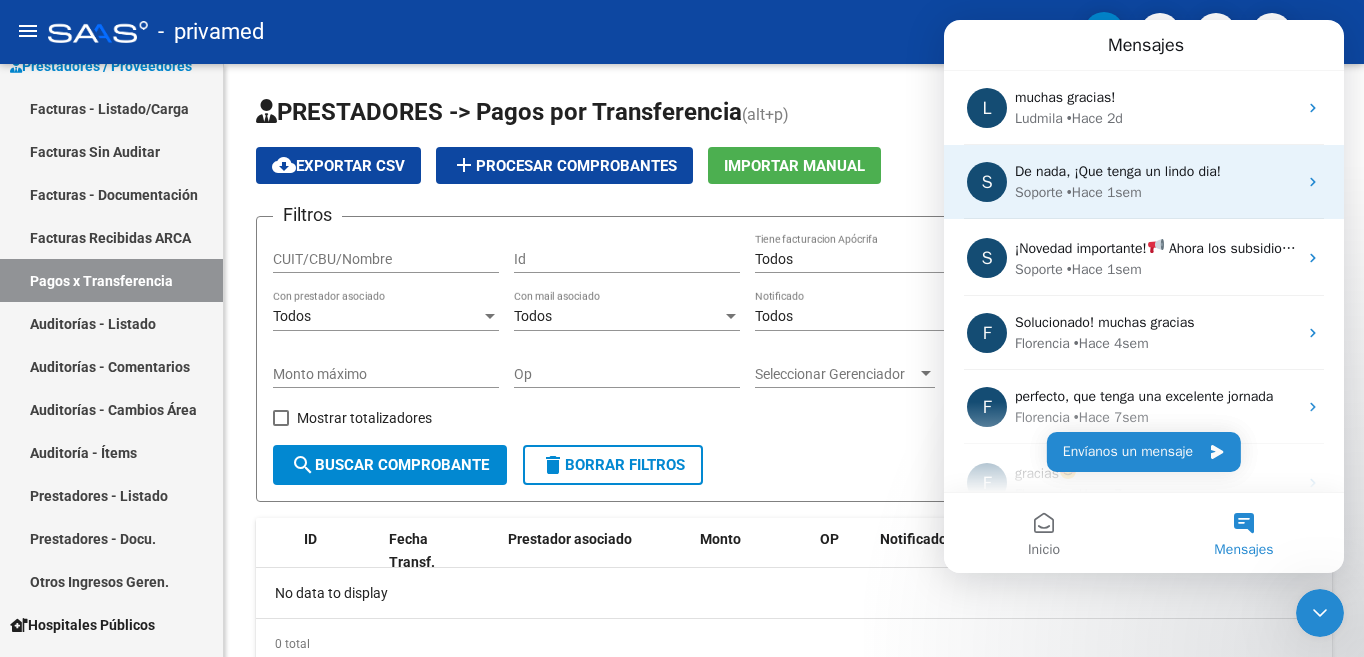 click on "Soporte •  Hace 1sem" at bounding box center (1156, 192) 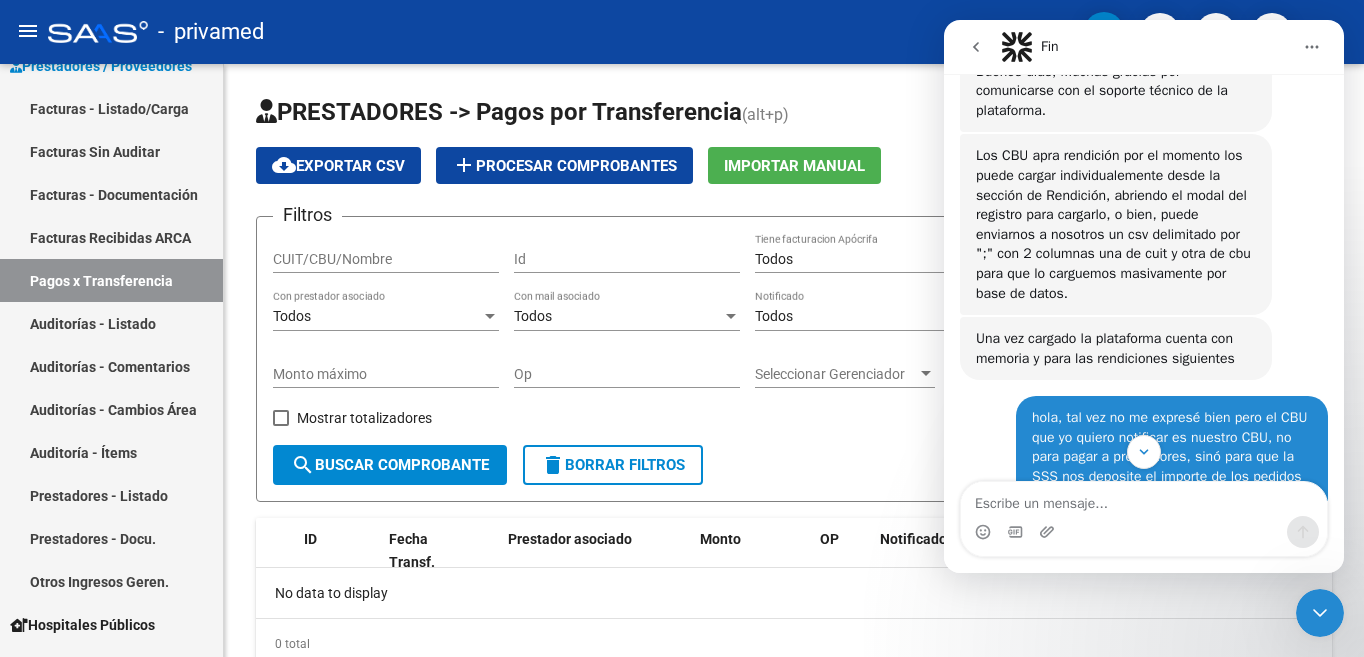 scroll, scrollTop: 204, scrollLeft: 0, axis: vertical 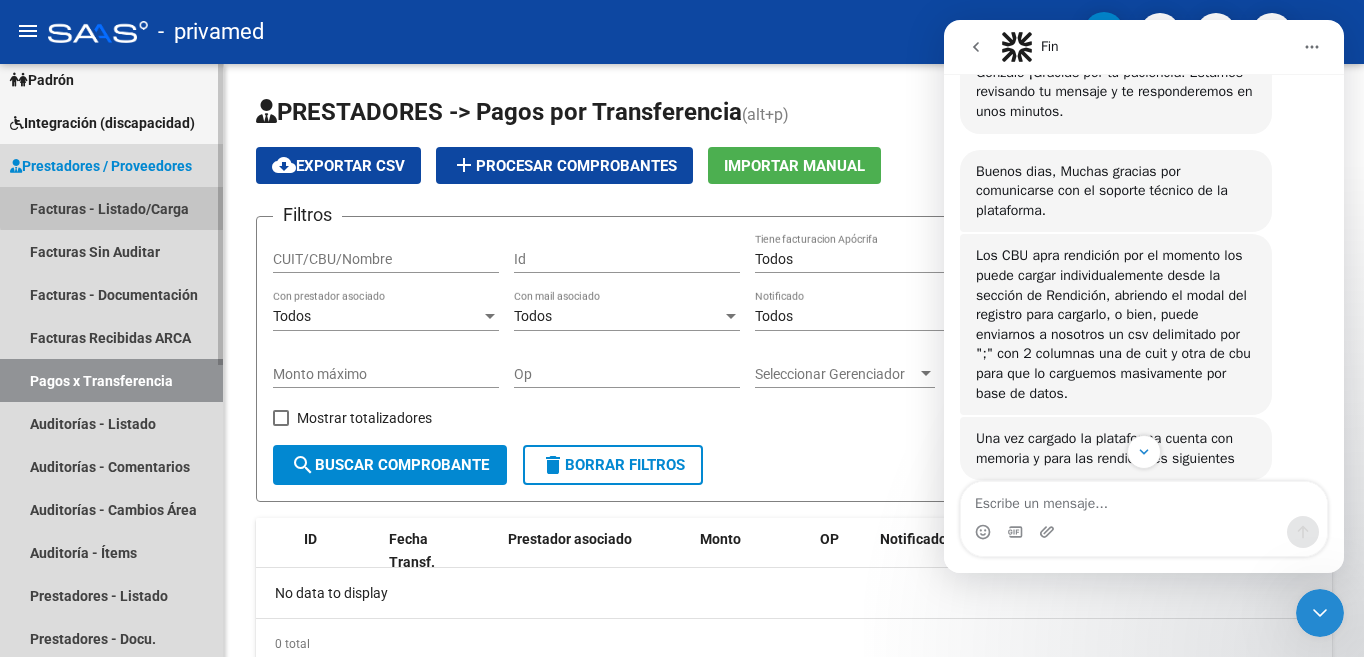 click on "Facturas - Listado/Carga" at bounding box center [111, 208] 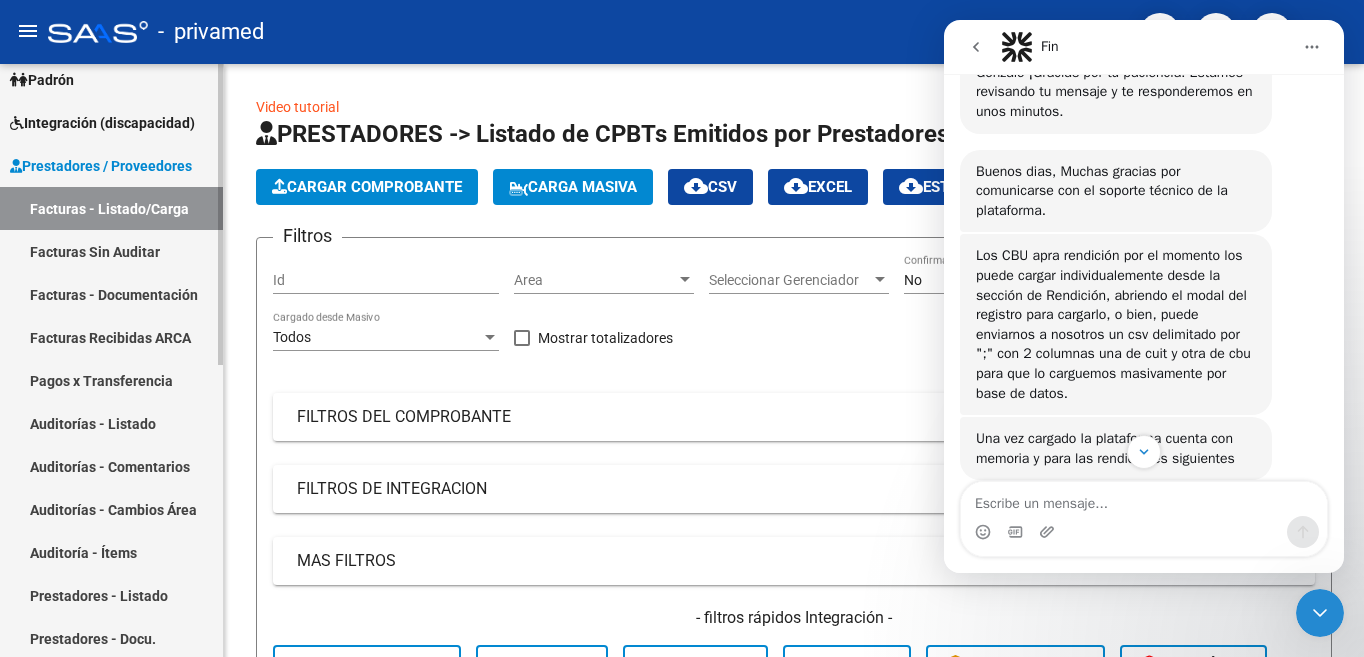 click on "Facturas - Listado/Carga" at bounding box center (111, 208) 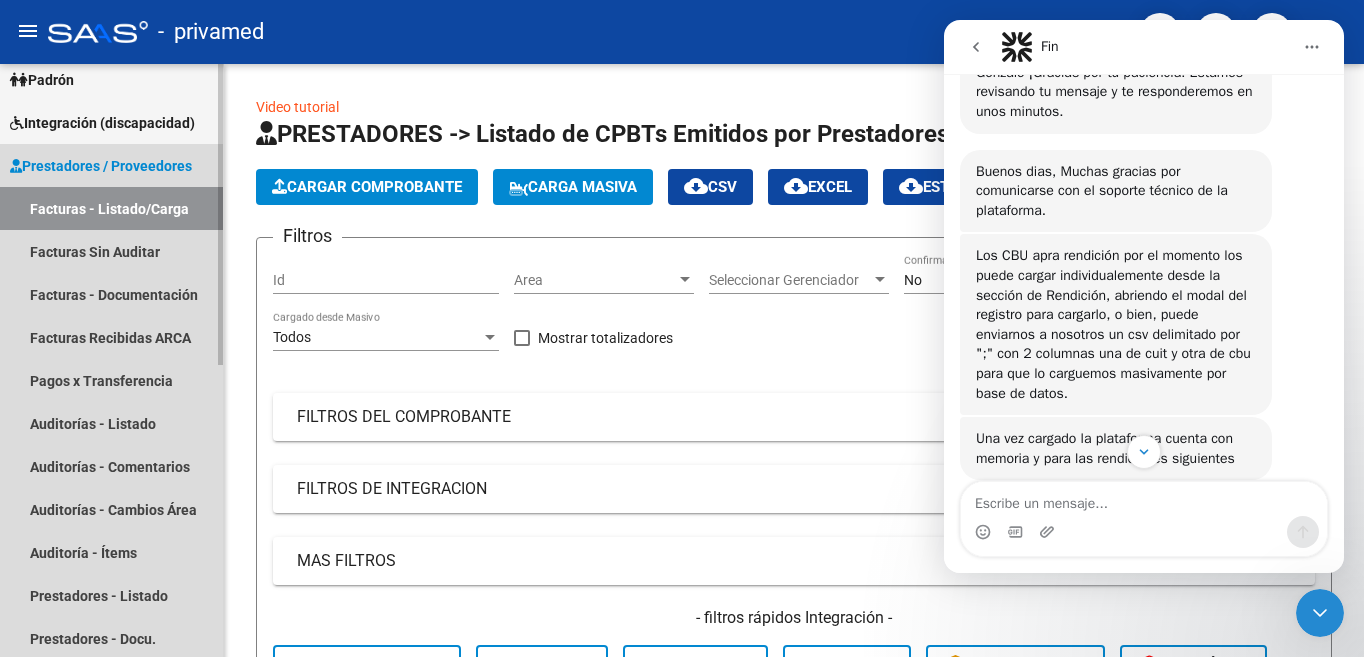 click on "Prestadores / Proveedores" at bounding box center [101, 166] 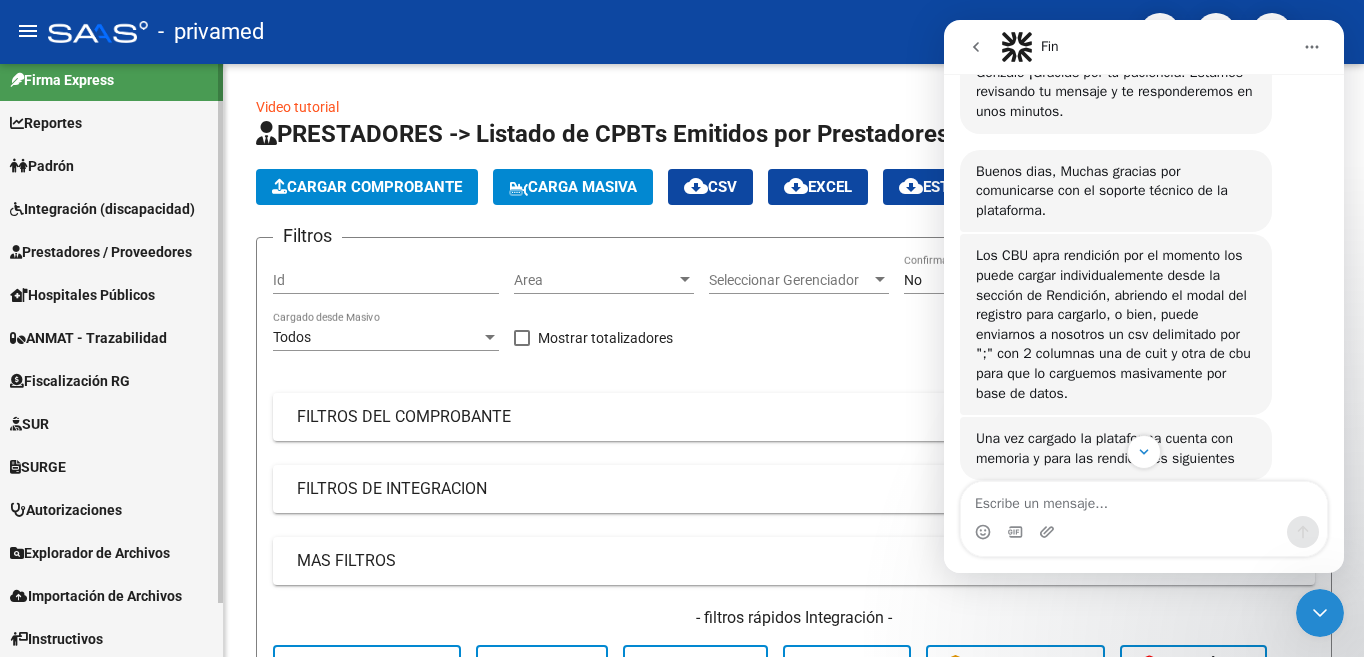 scroll, scrollTop: 60, scrollLeft: 0, axis: vertical 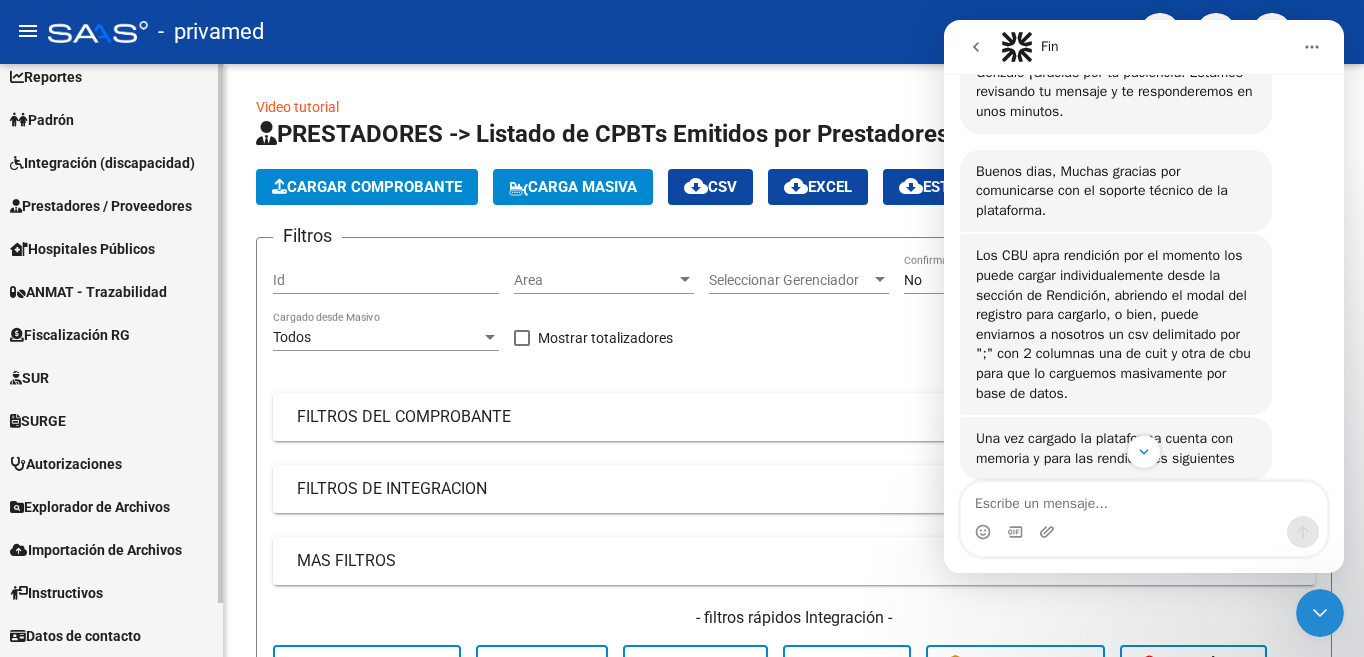 click on "Firma Express     Reportes SUR Expedientes Internos Movimiento de Expte. SSS    Padrón Afiliados Empadronados Movimientos de Afiliados Cambios de Gerenciador Padrón Ágil Análisis Afiliado    Integración (discapacidad) Estado Presentaciones SSS Rendición Certificado Discapacidad Pedido Integración a SSS Datos Contables de Facturas Facturas Liquidadas x SSS Legajos Legajos Documentación    Prestadores / Proveedores Facturas - Listado/Carga Facturas Sin Auditar Facturas - Documentación Facturas Recibidas ARCA Pagos x Transferencia Auditorías - Listado Auditorías - Comentarios Auditorías - Cambios Área Auditoría - Ítems Prestadores - Listado Prestadores - Docu. Otros Ingresos Geren.    Hospitales Públicos SSS - Censo Hospitalario SSS - Preliquidación SSS - Comprobantes SSS - CPBTs Atenciones Notificaciones Internación Débitos Autogestión (viejo)    ANMAT - Trazabilidad    Fiscalización RG Deuda X Empresa Listado de Empresas Análisis Empresa Actas Ingresos Percibidos    SUR SUR Id" 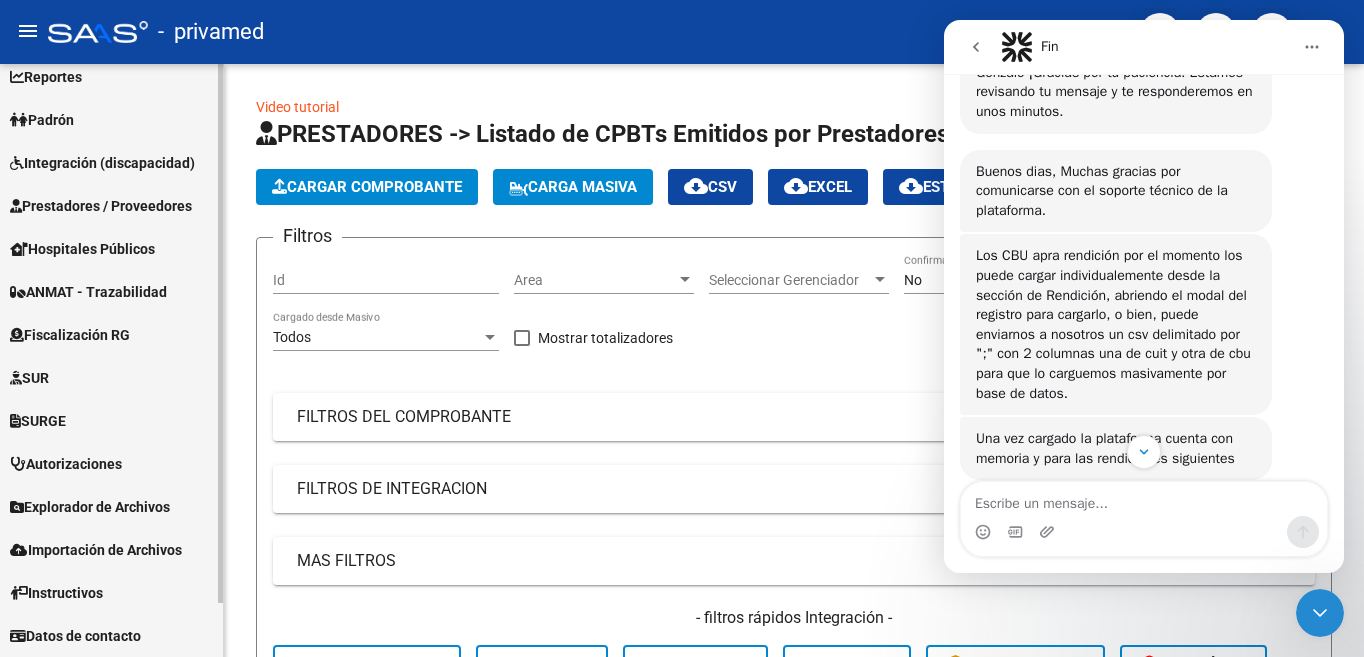 click on "Integración (discapacidad)" at bounding box center (102, 163) 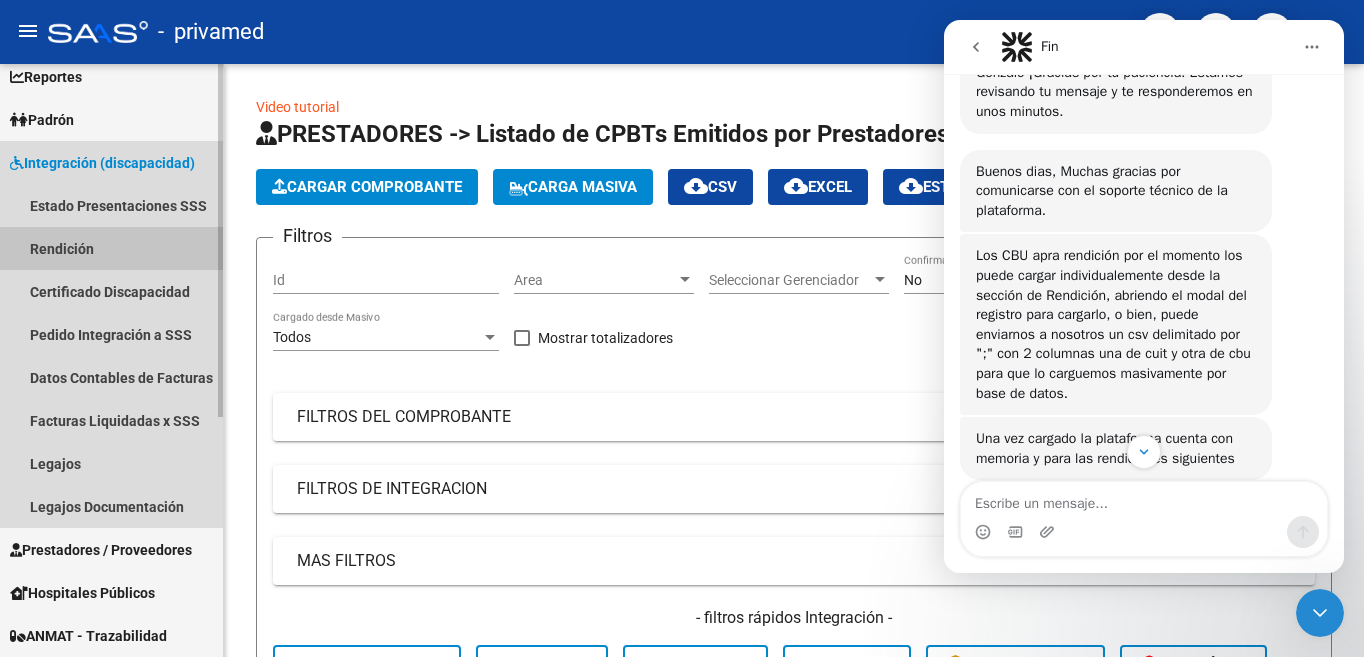 click on "Rendición" at bounding box center [111, 248] 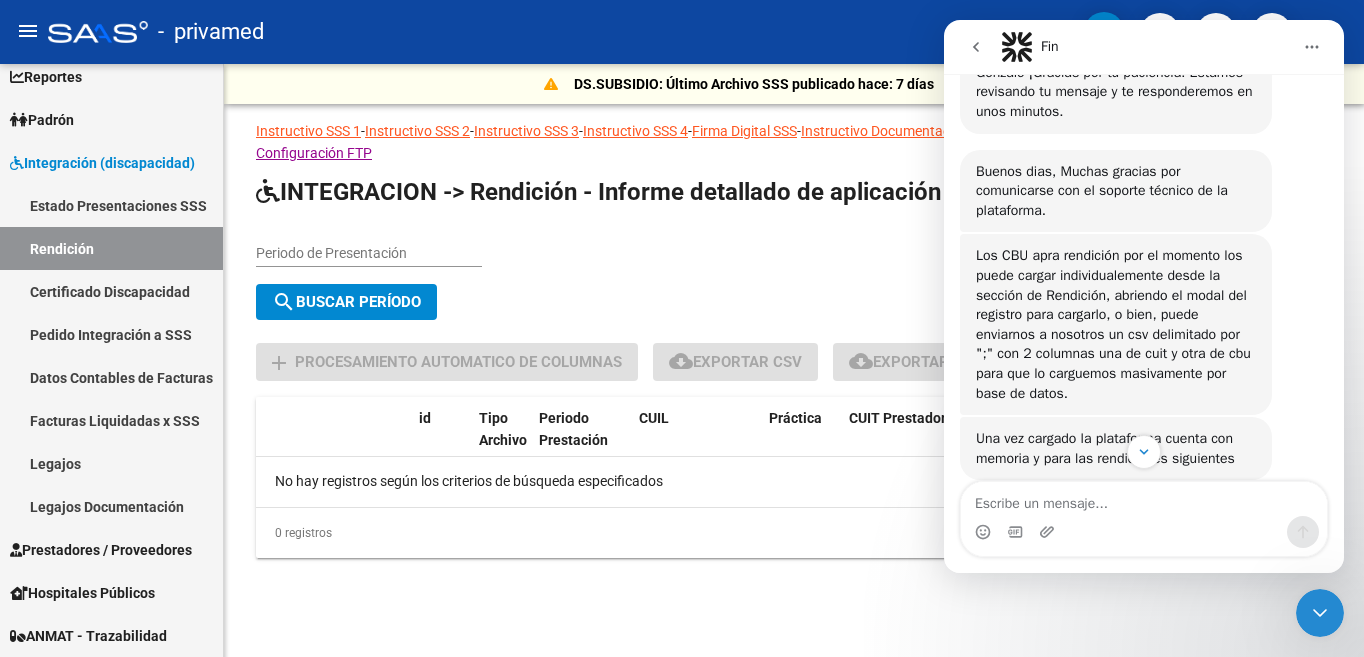 click on "-   privamed" 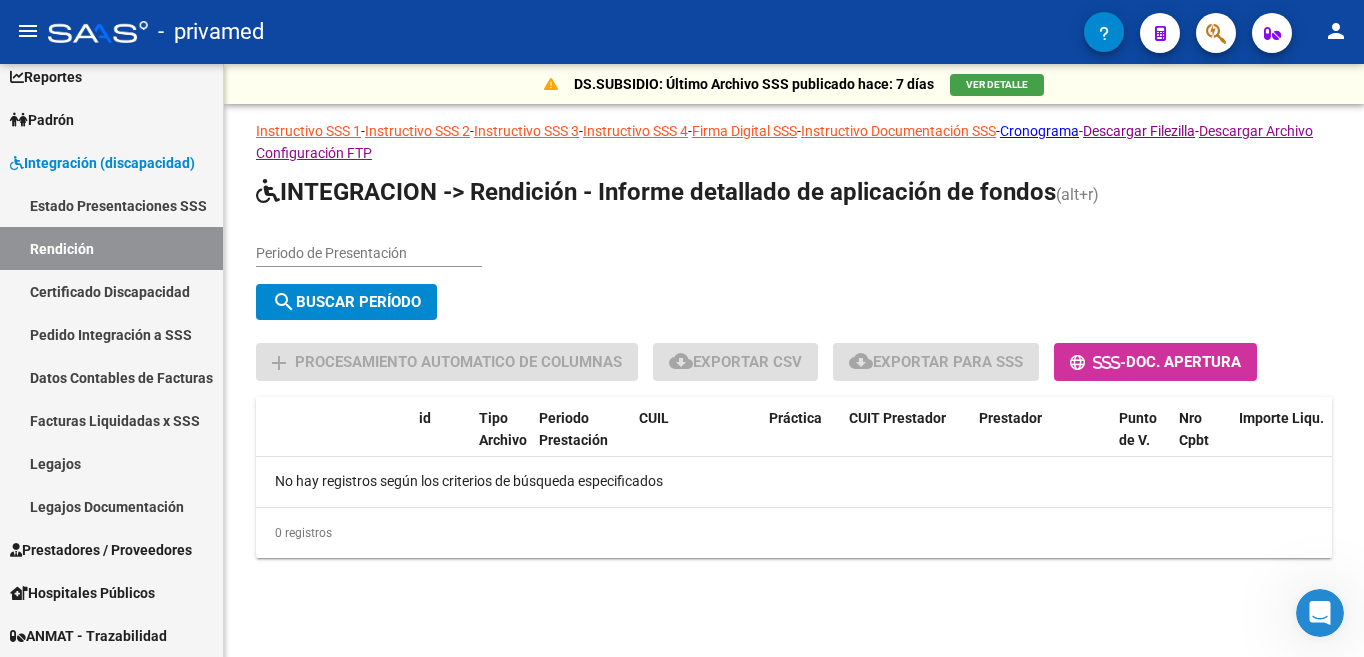 scroll, scrollTop: 0, scrollLeft: 0, axis: both 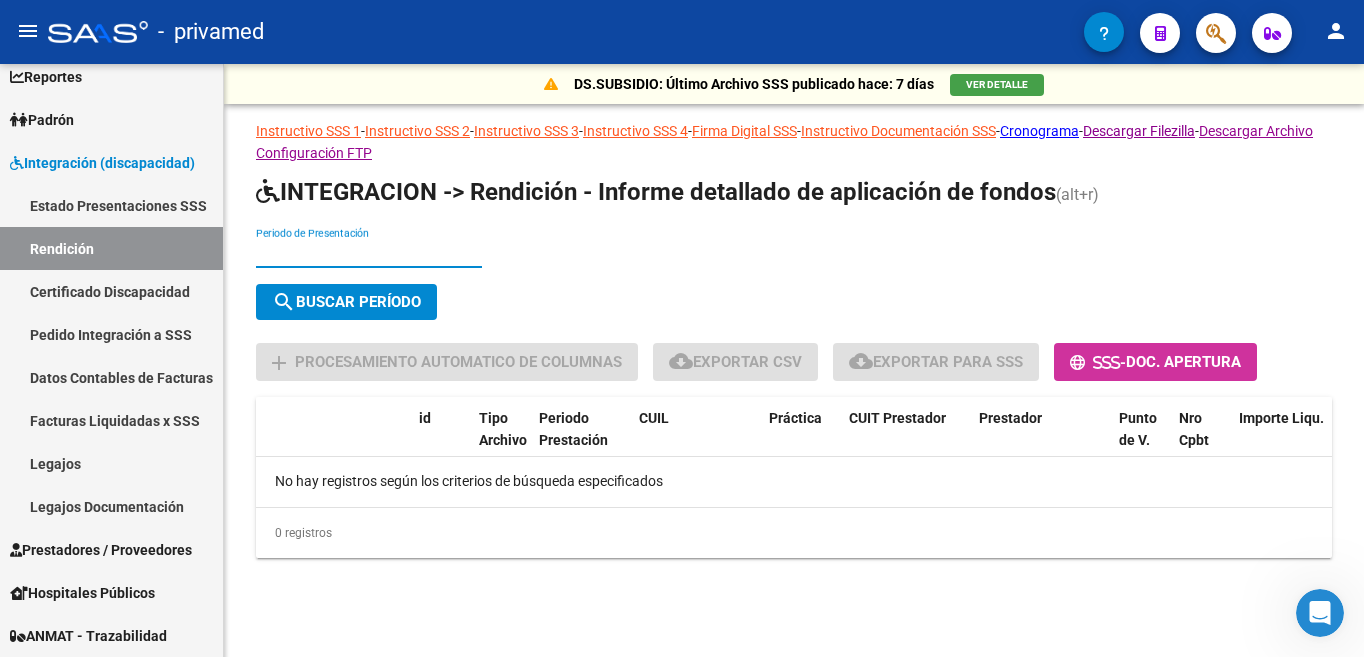 click on "Periodo de Presentación" at bounding box center [369, 253] 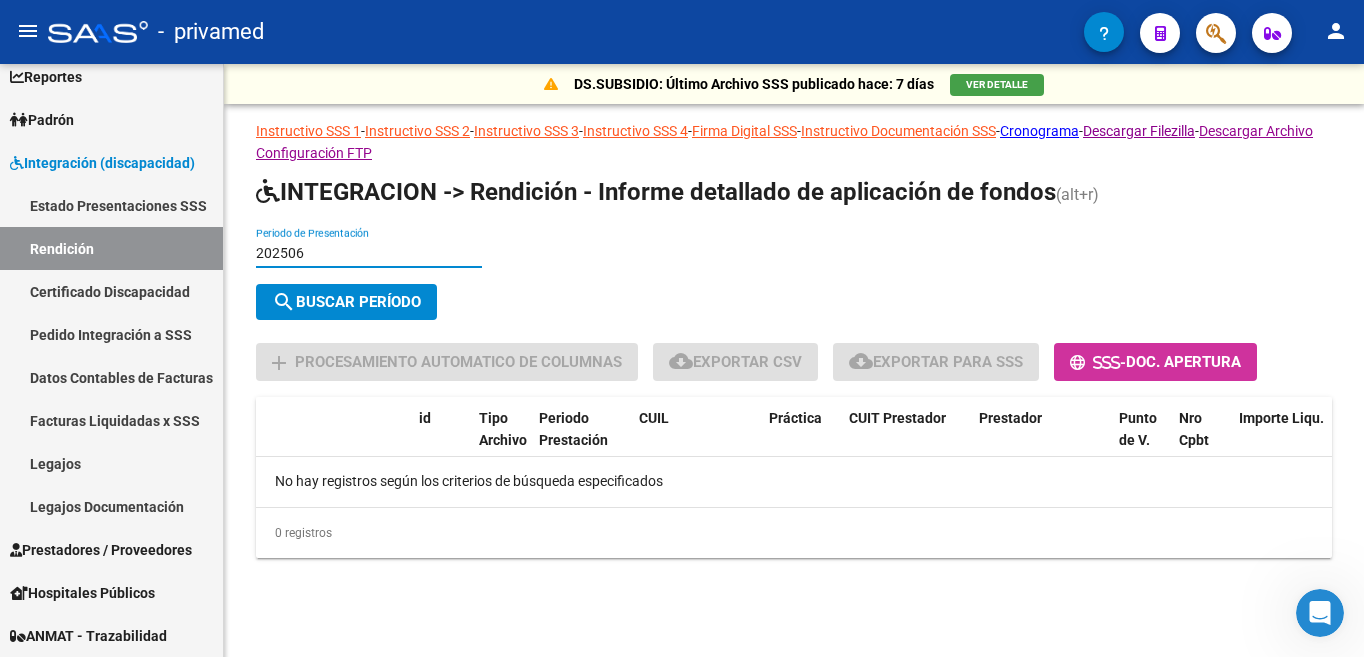type on "202506" 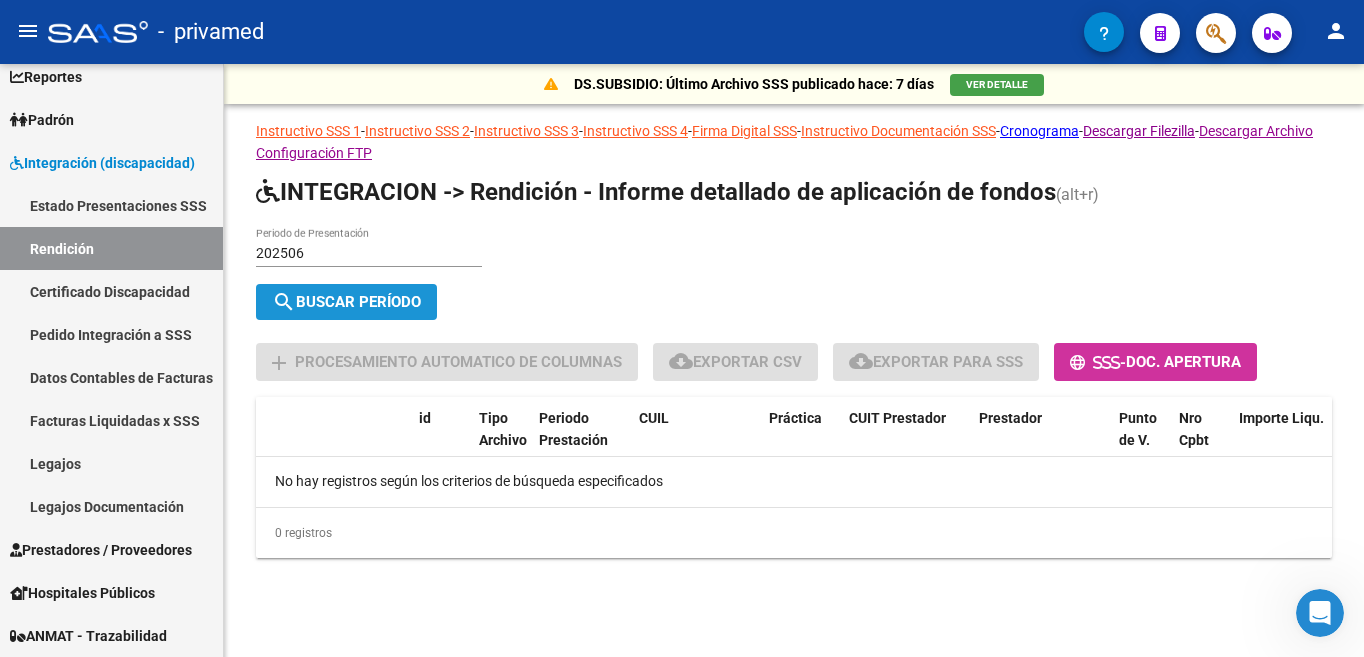 click on "search  Buscar Período" 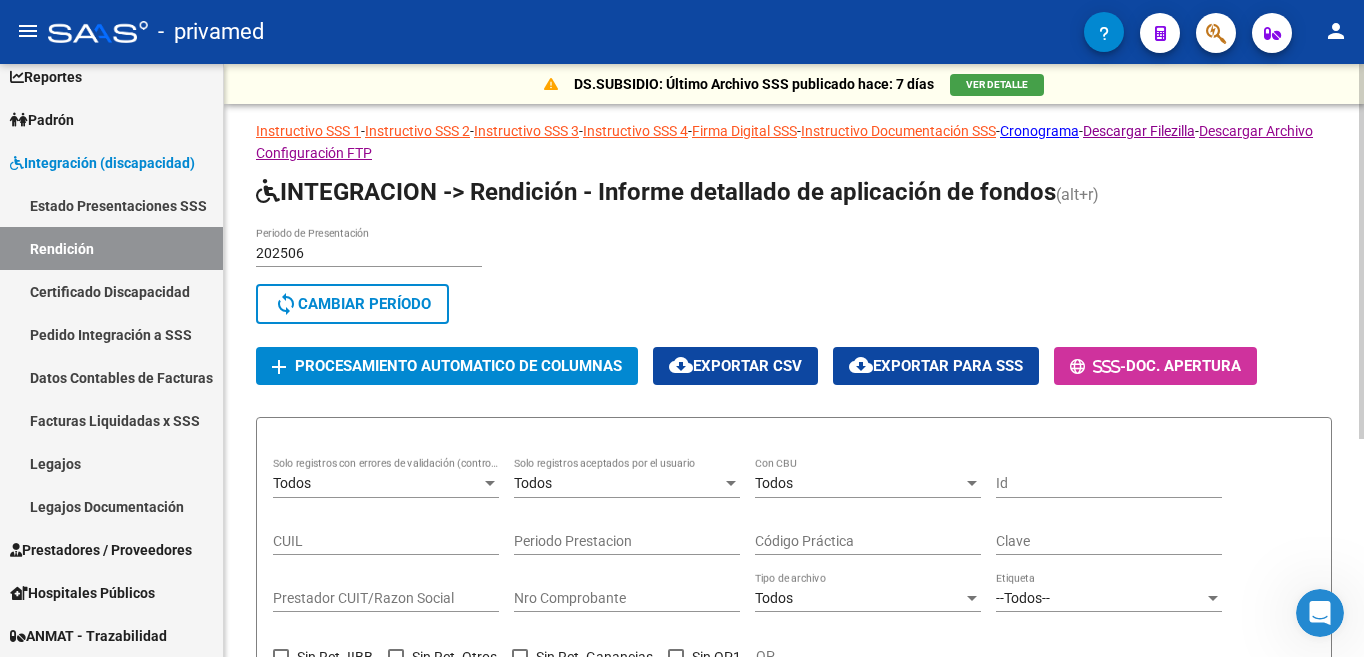 scroll, scrollTop: 100, scrollLeft: 0, axis: vertical 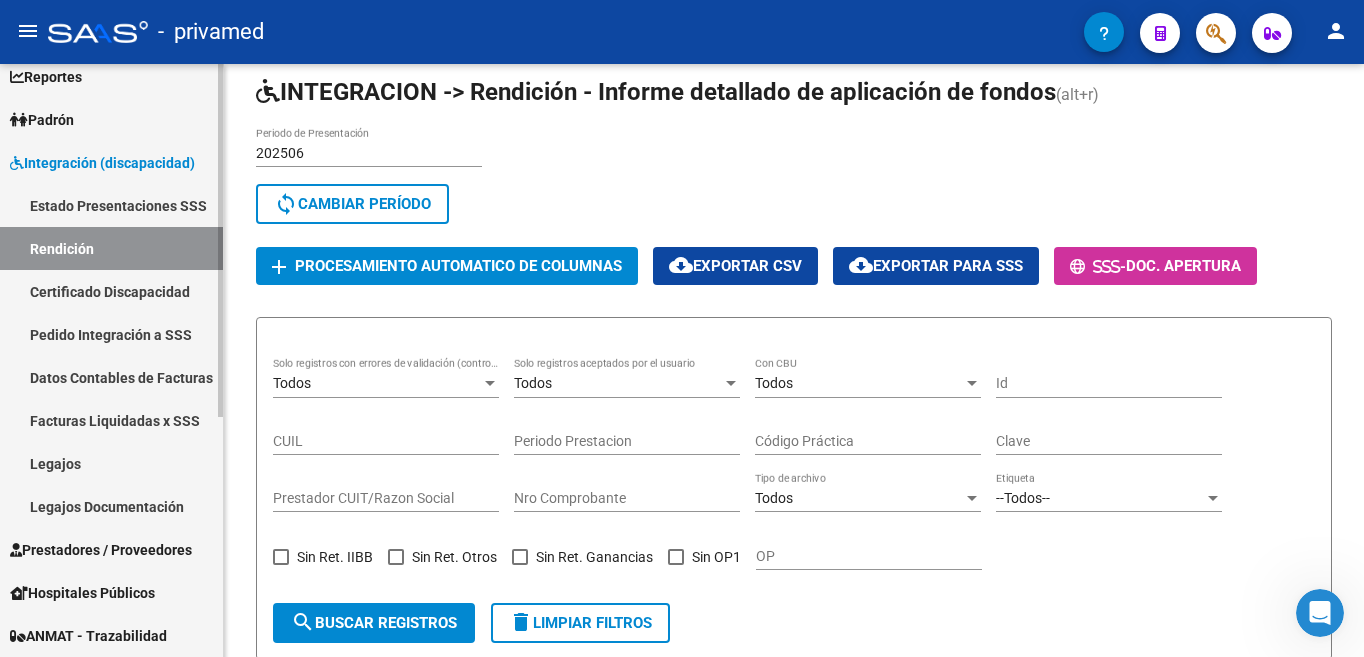 click on "Legajos Documentación" at bounding box center [111, 506] 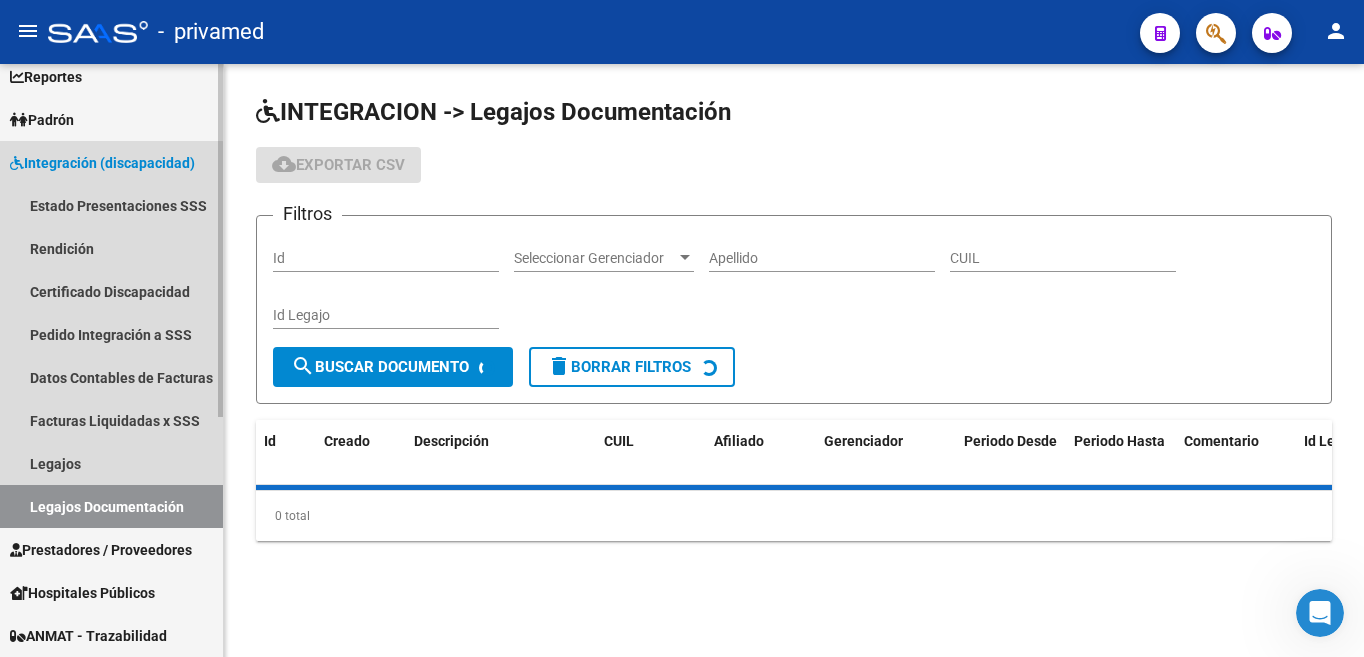 scroll, scrollTop: 0, scrollLeft: 0, axis: both 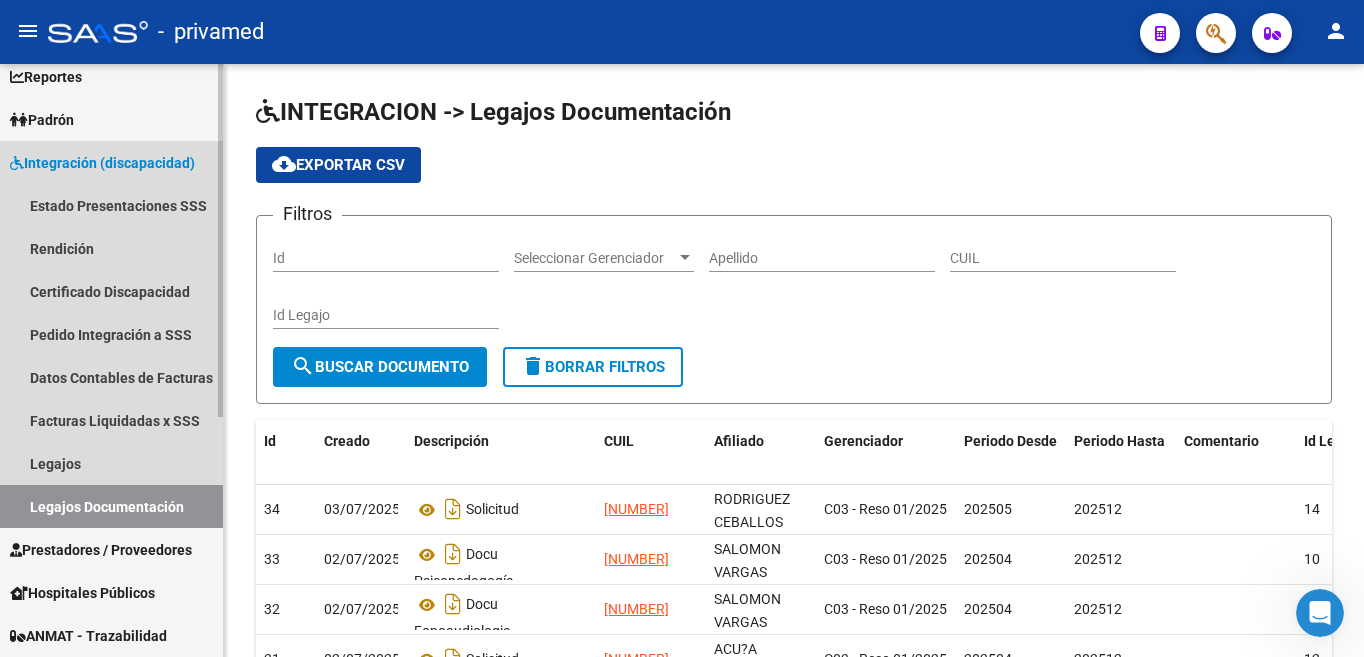 click on "Integración (discapacidad)" at bounding box center (102, 163) 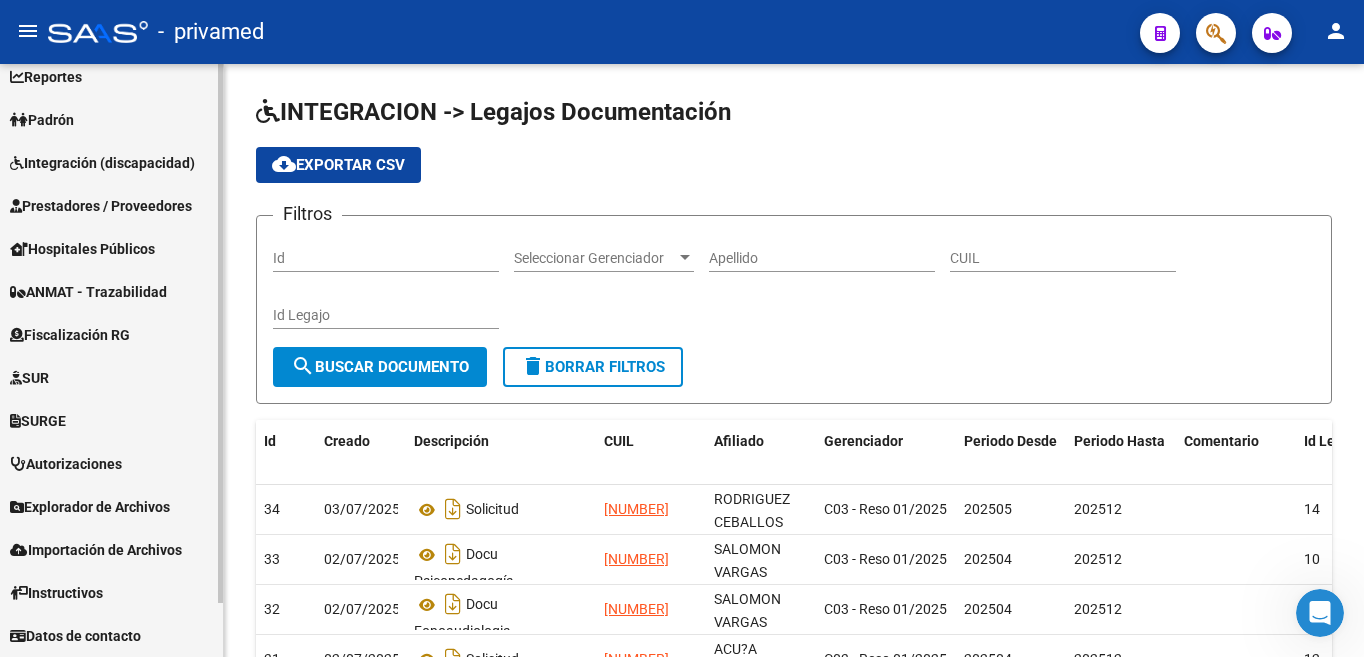 click on "Prestadores / Proveedores" at bounding box center (101, 206) 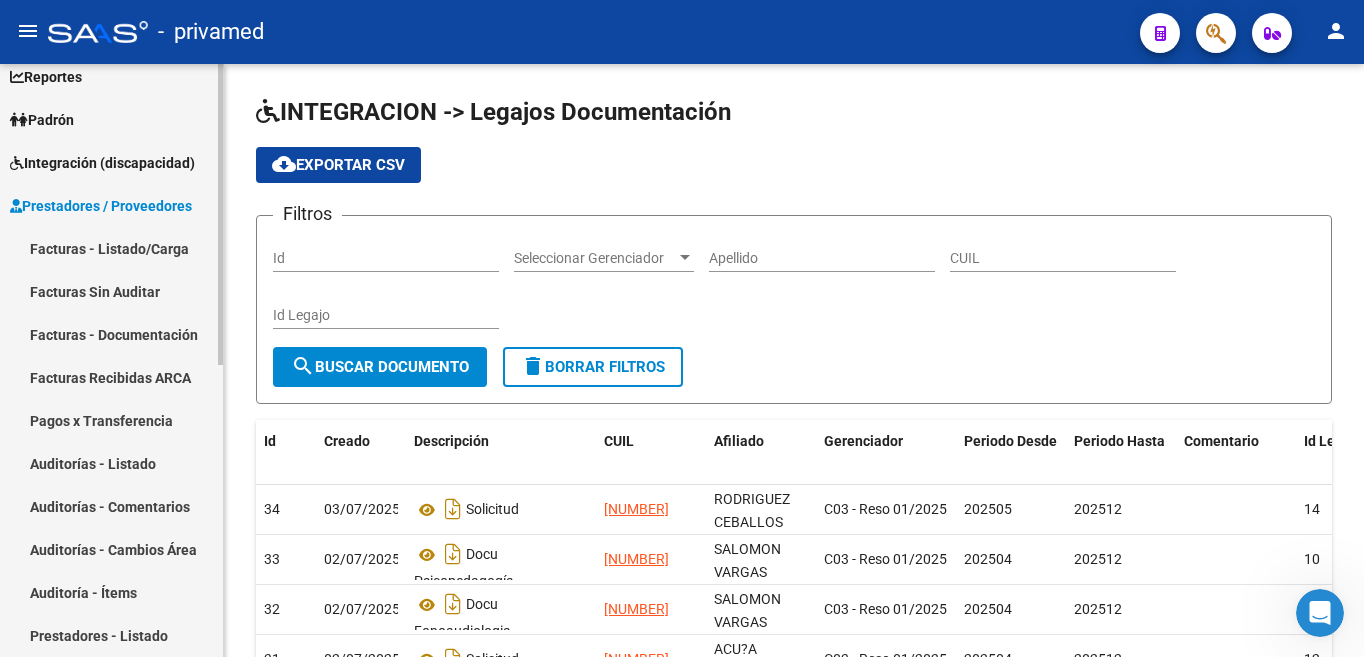 click on "Integración (discapacidad)" at bounding box center [102, 163] 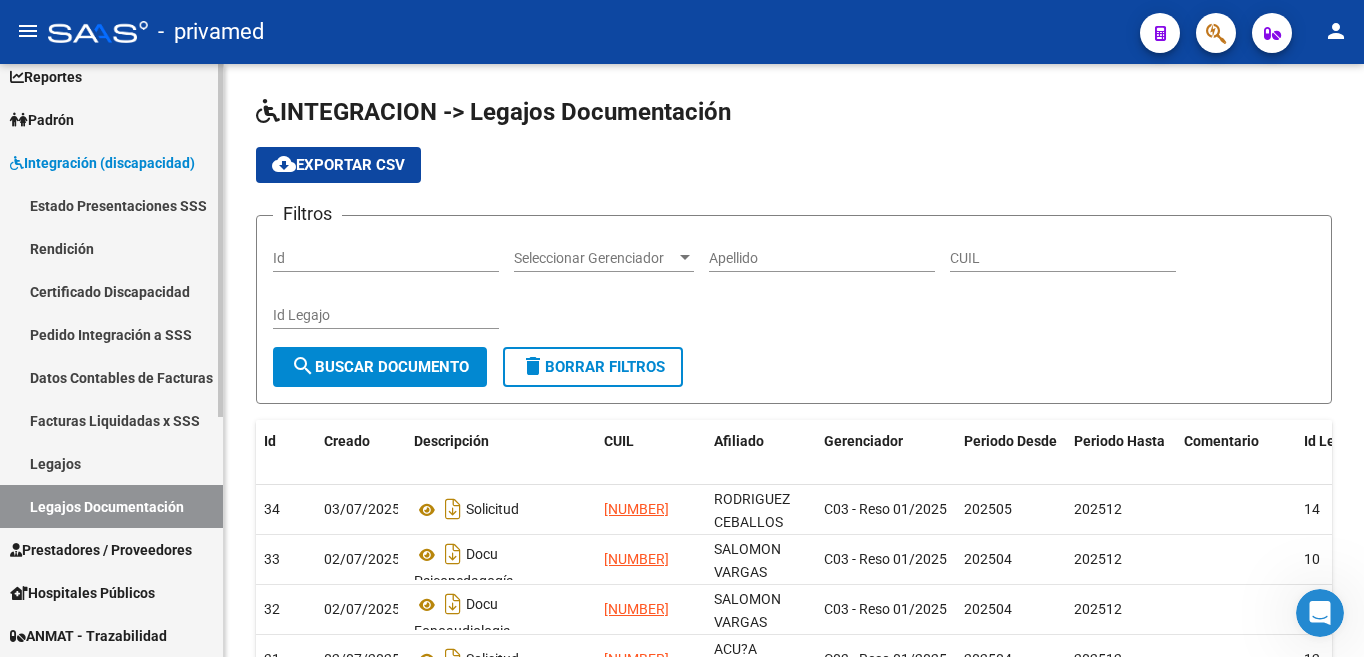 click on "Rendición" at bounding box center [111, 248] 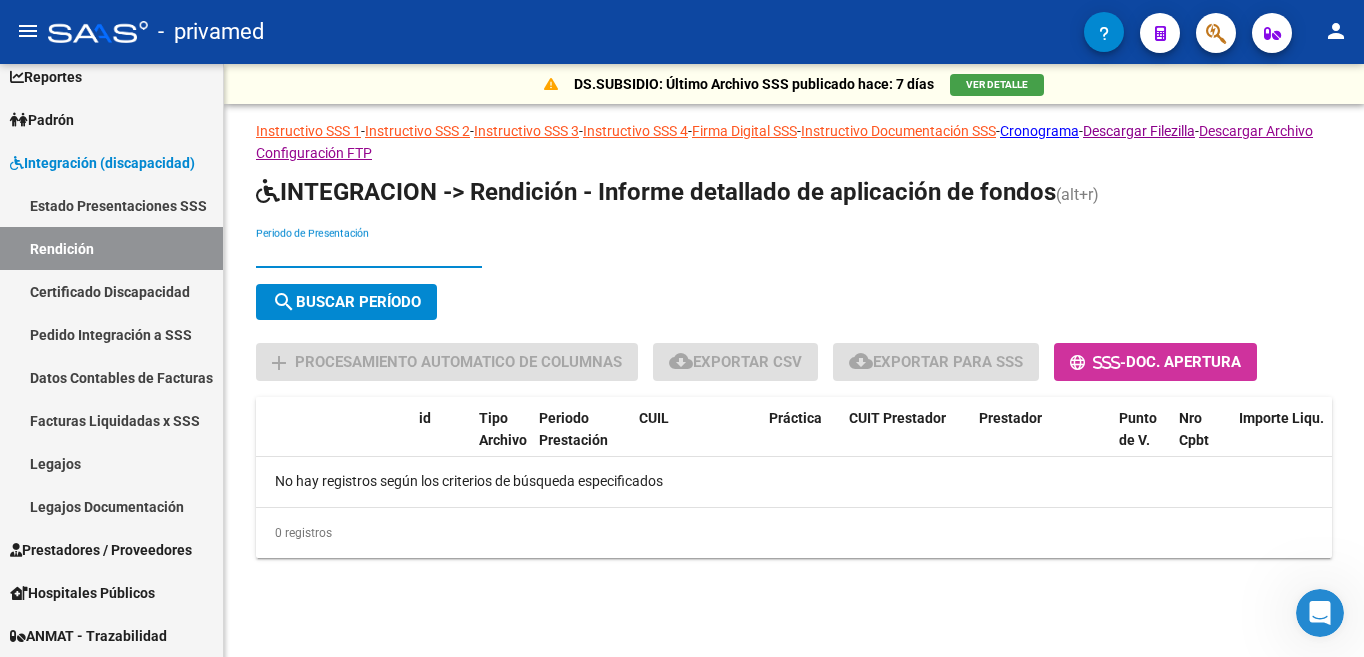 click on "Periodo de Presentación" at bounding box center [369, 253] 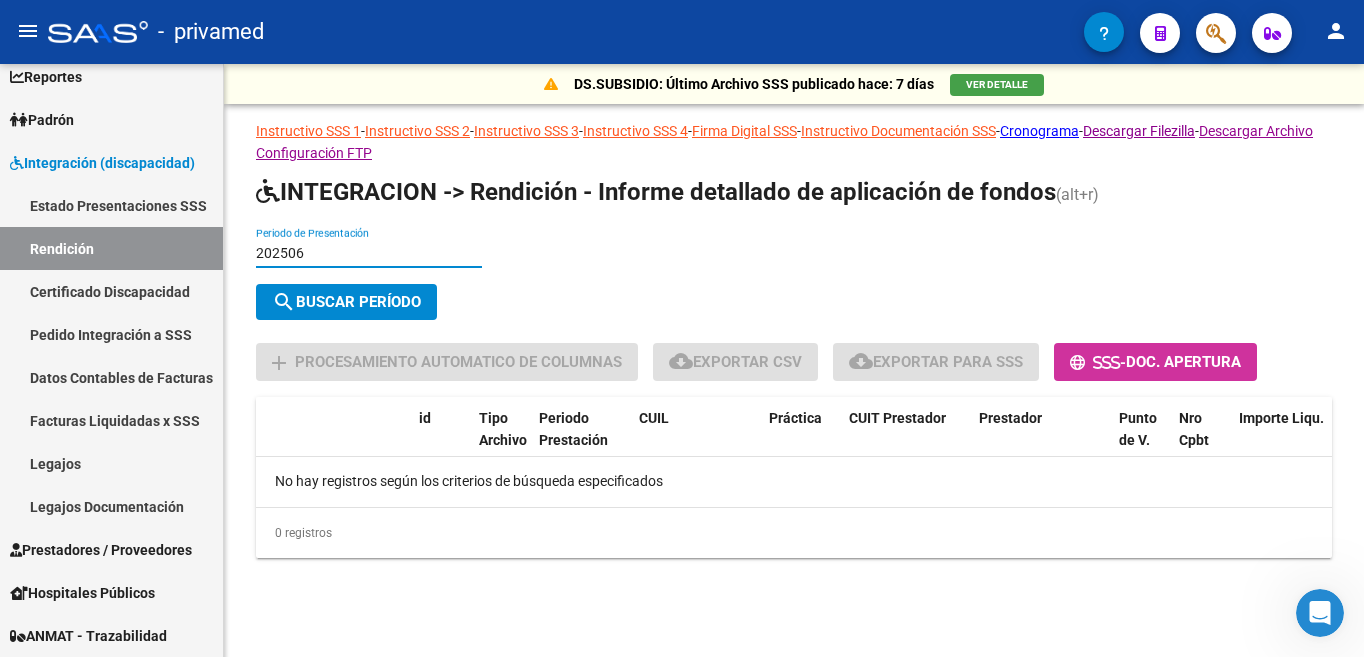 type on "202506" 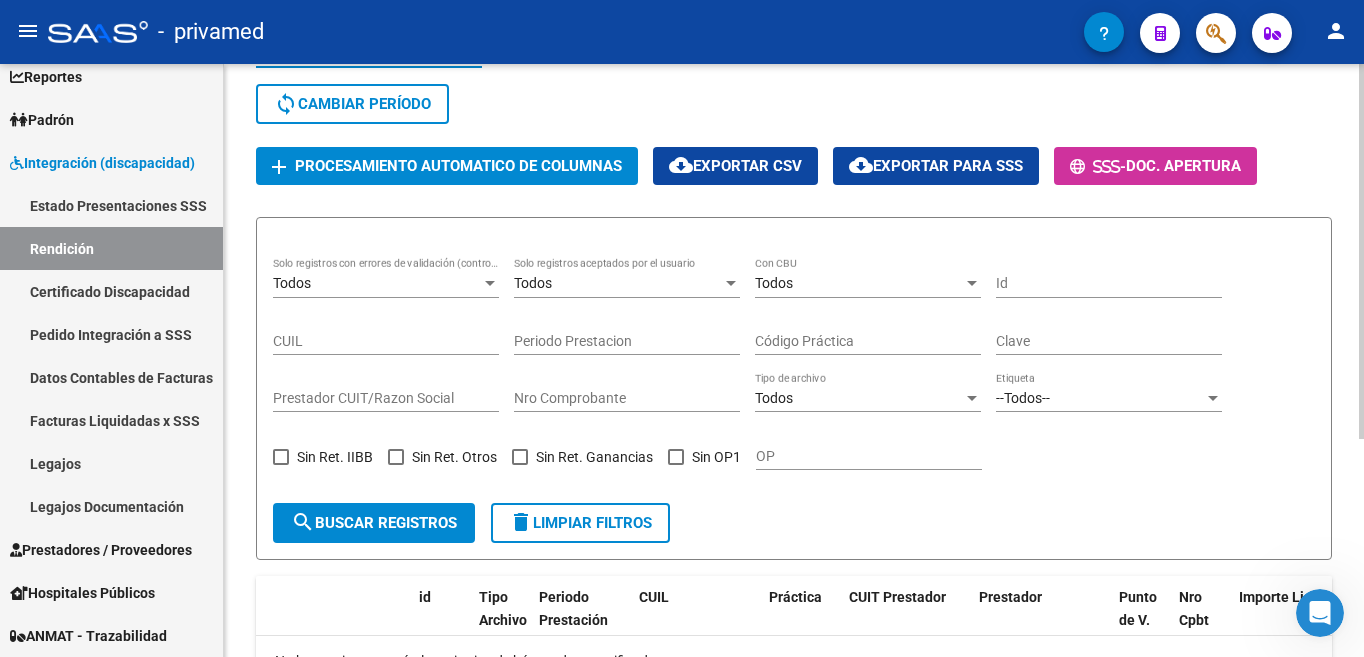 scroll, scrollTop: 300, scrollLeft: 0, axis: vertical 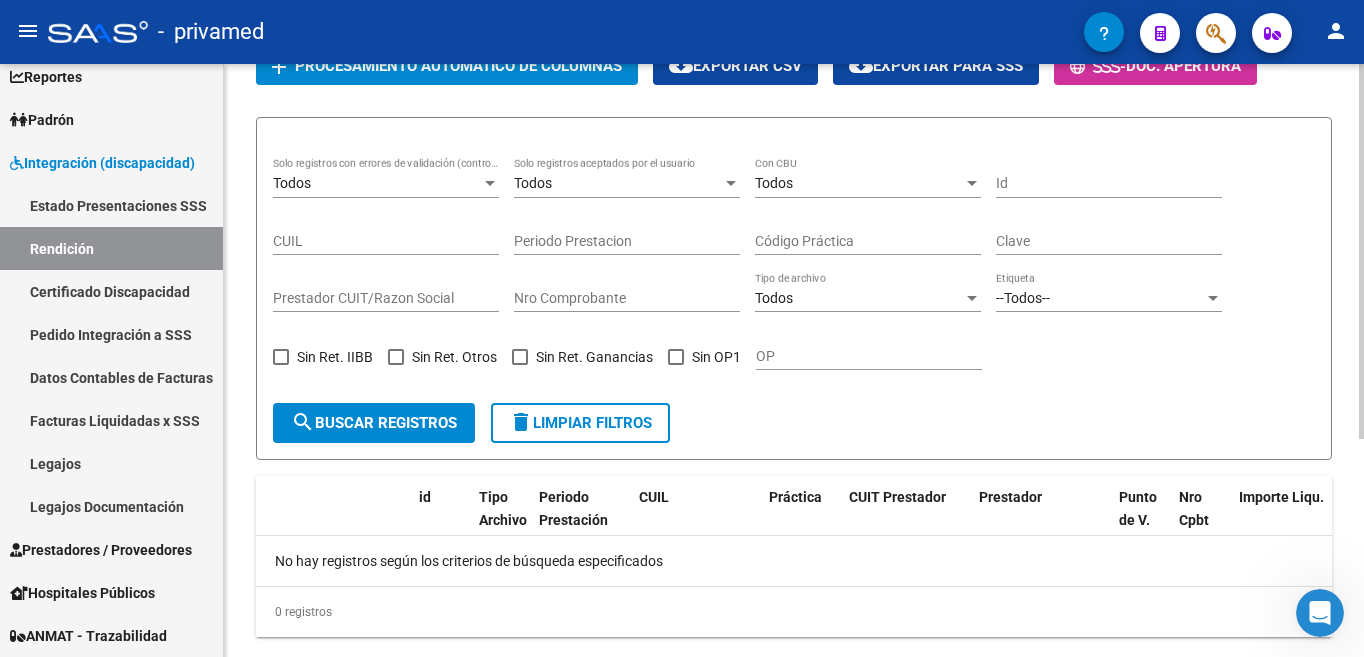 click on "search  Buscar registros" 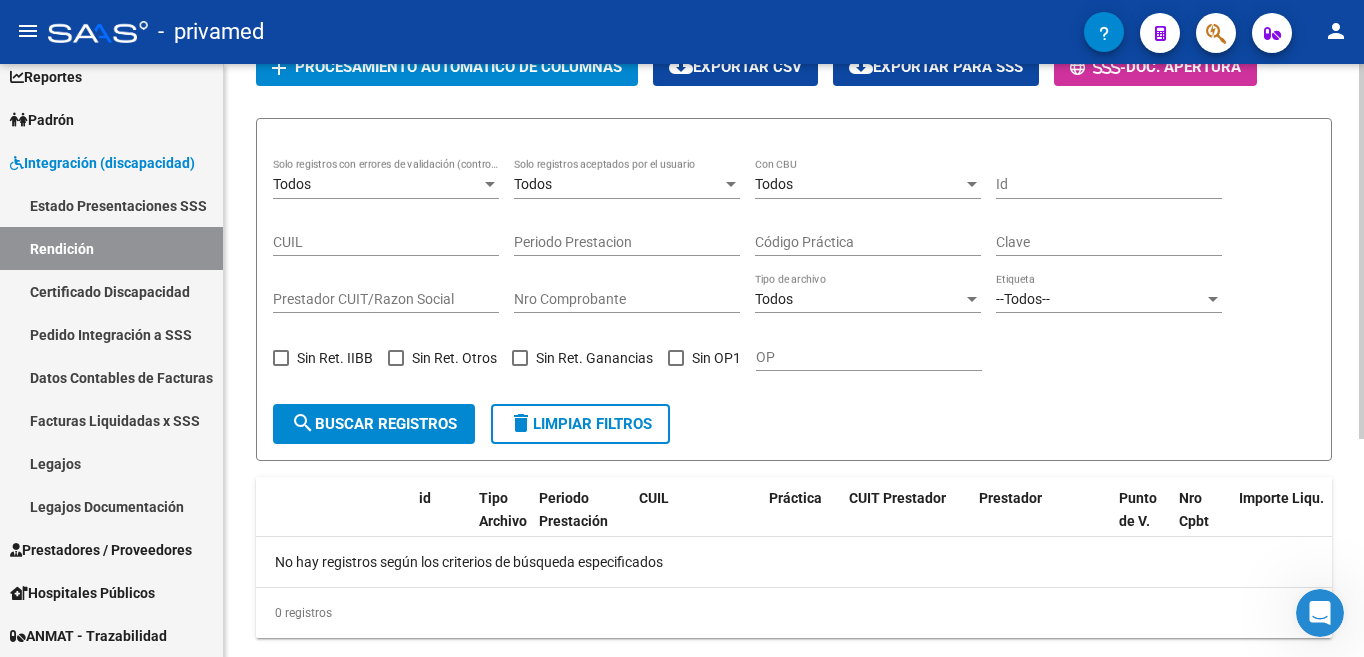 scroll, scrollTop: 300, scrollLeft: 0, axis: vertical 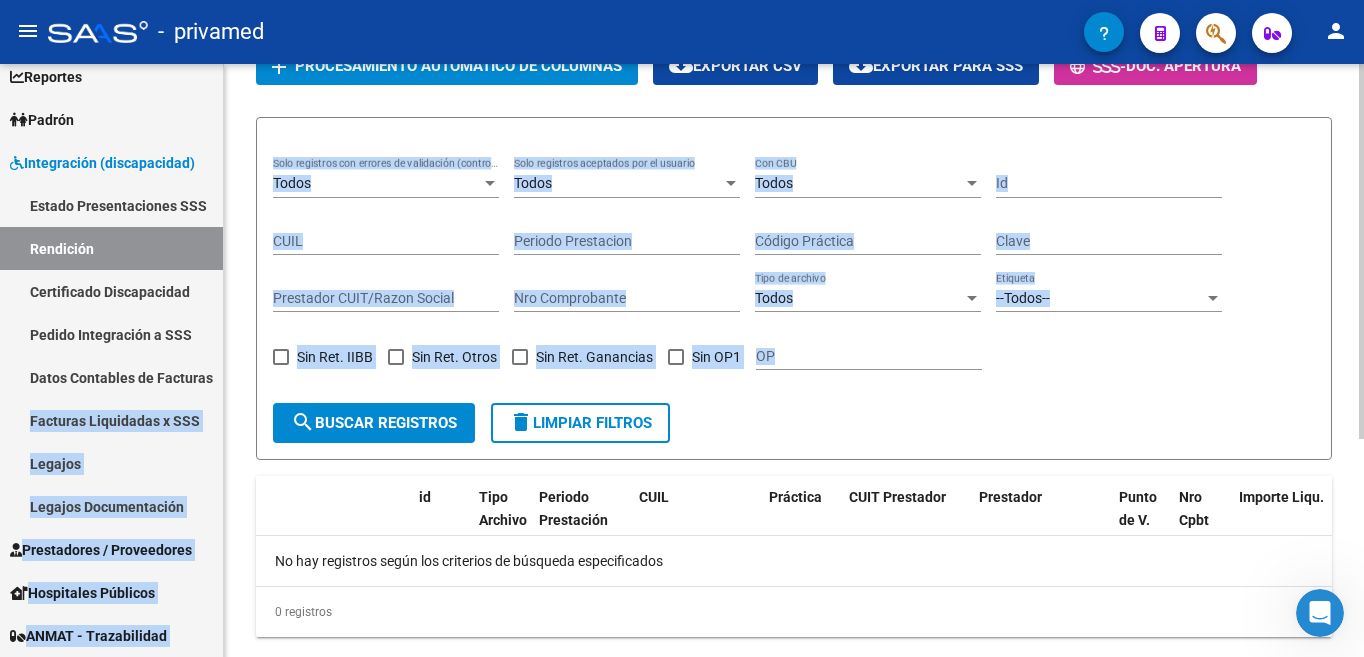 drag, startPoint x: 223, startPoint y: 368, endPoint x: 237, endPoint y: 489, distance: 121.80723 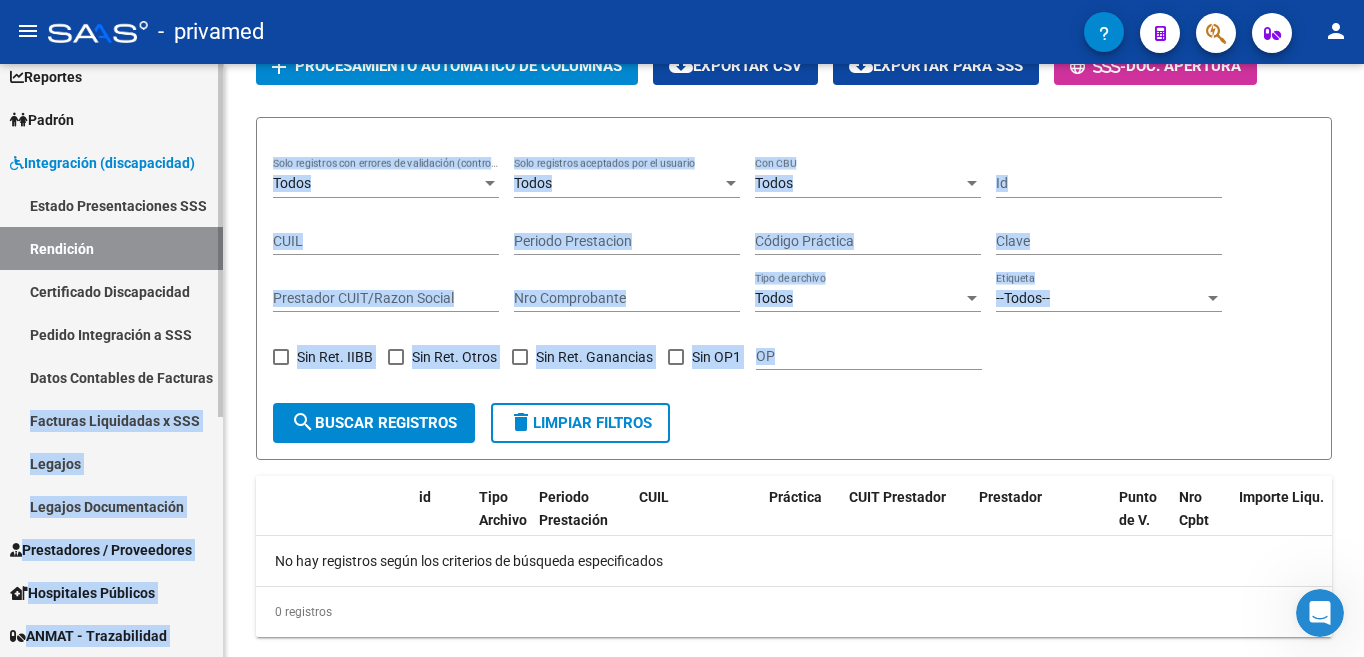 click on "Legajos" at bounding box center [111, 463] 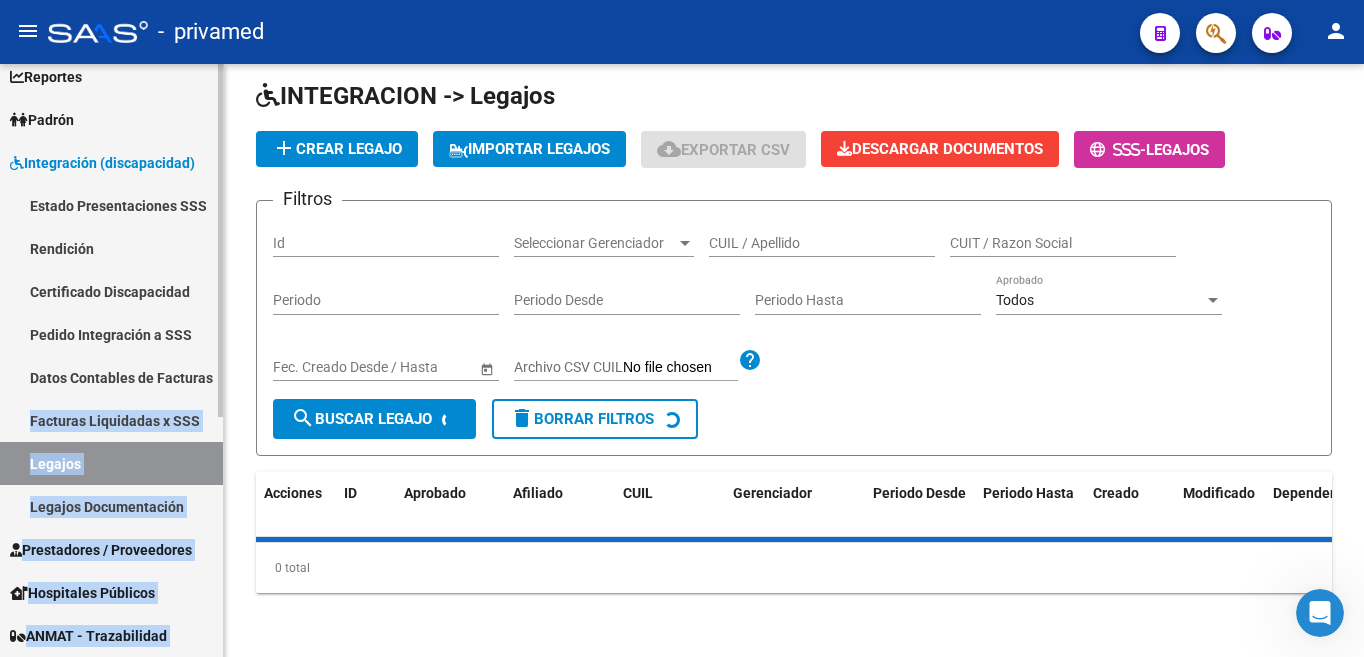 scroll, scrollTop: 0, scrollLeft: 0, axis: both 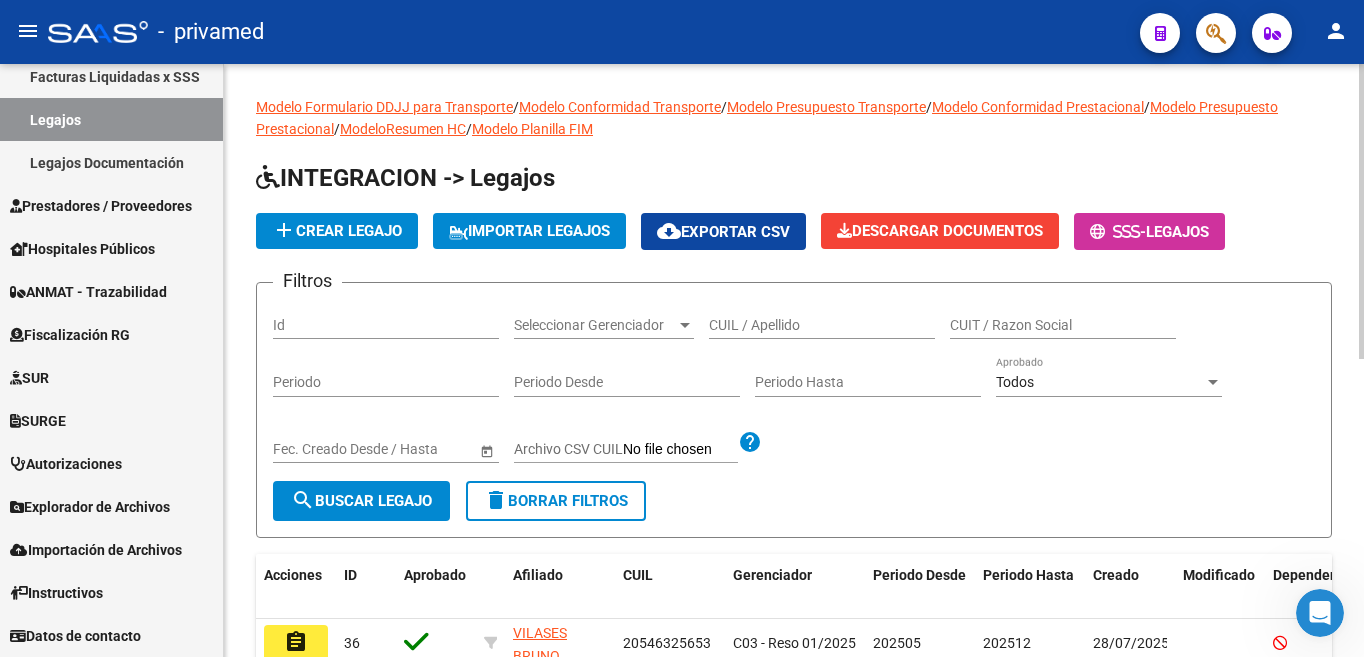 click on "Acciones ID Aprobado Afiliado CUIL Gerenciador Periodo Desde Periodo Hasta Creado Modificado Dependencia Comentario Comentario Adm. assignment 36 VILASES BRUNO EMMANUEL [NUMBER] C03 - Reso 01/2025 202505 202512 28/07/2025 assignment 35 MANZIONI BAUTISTA [NUMBER] C03 - Reso 01/2025 202505 202512 28/07/2025 assignment 34 LOPEZ LAUTARO BENJAMIN [NUMBER] C03 - Reso 01/2025 202505 202512 33 32 31" 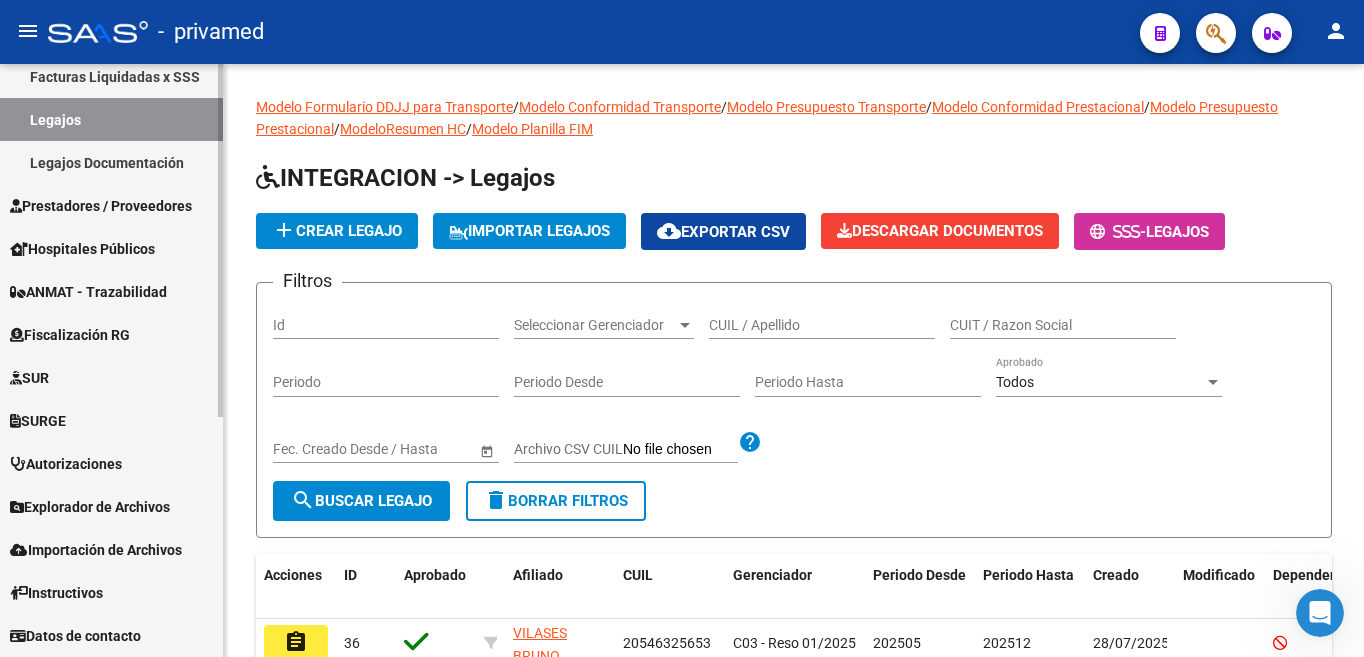scroll, scrollTop: 0, scrollLeft: 0, axis: both 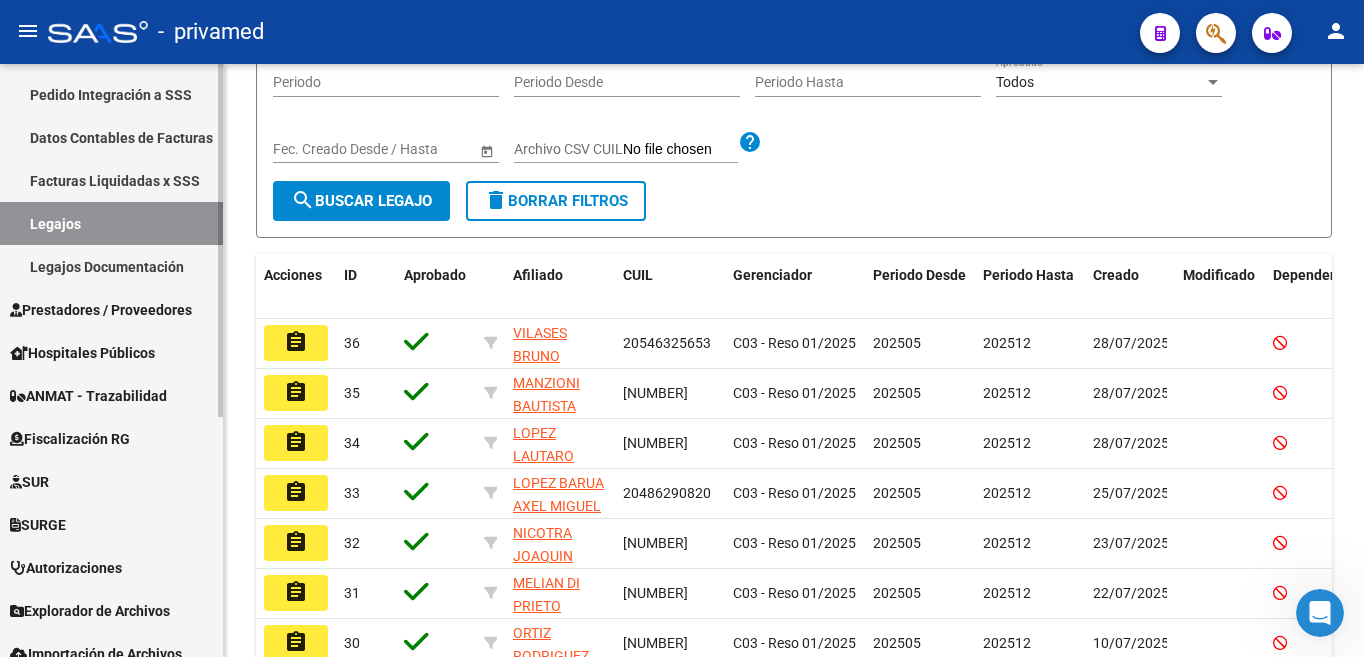 click on "Prestadores / Proveedores" at bounding box center (101, 310) 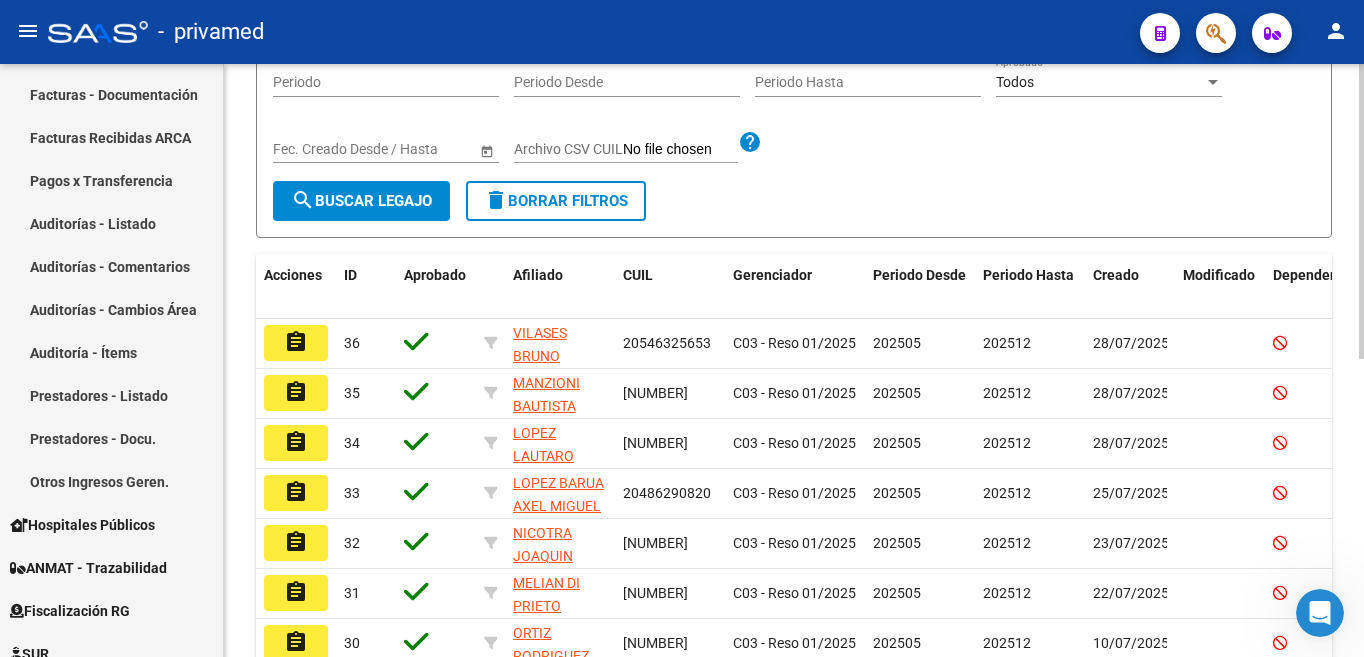 scroll, scrollTop: 0, scrollLeft: 0, axis: both 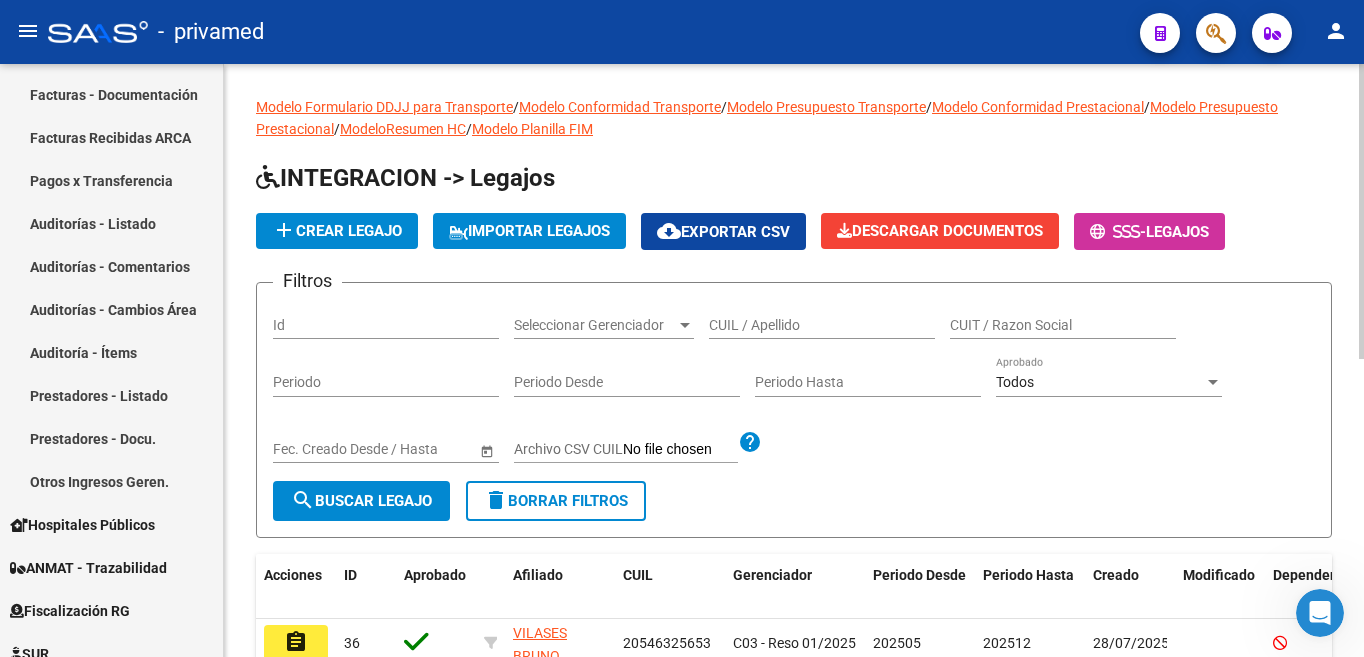 click on "Periodo" 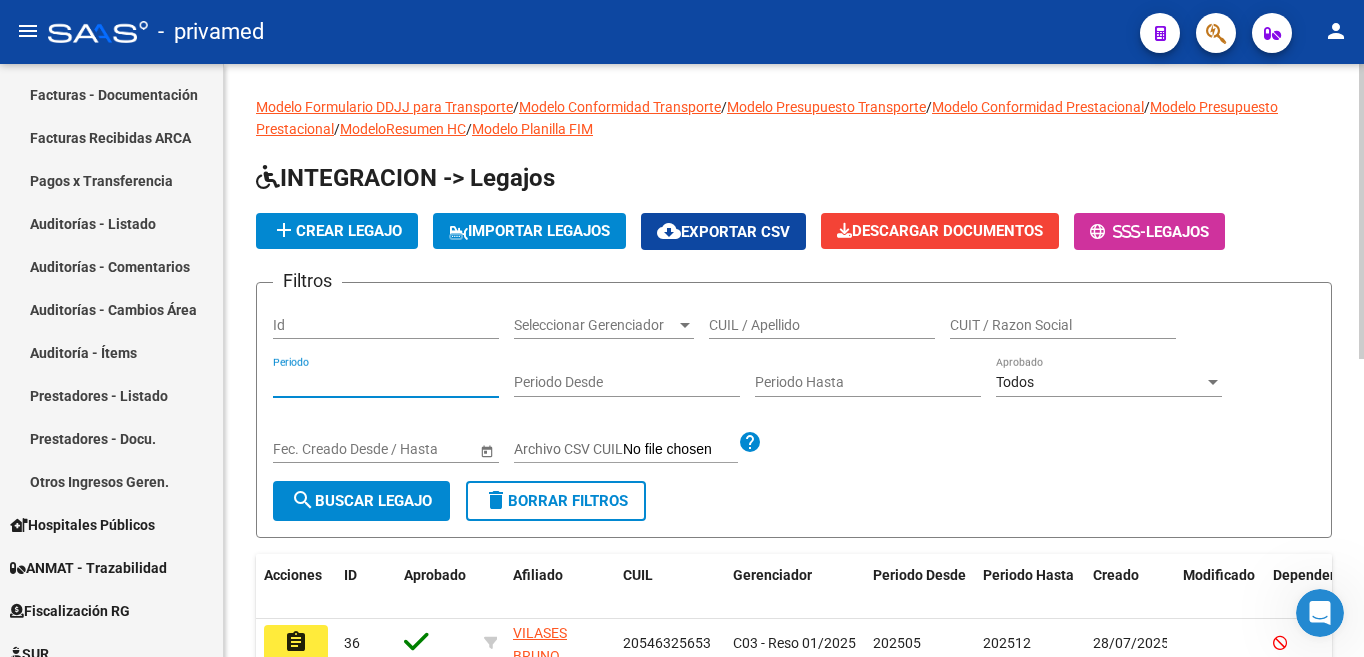 click on "CUIL / Apellido" at bounding box center (822, 325) 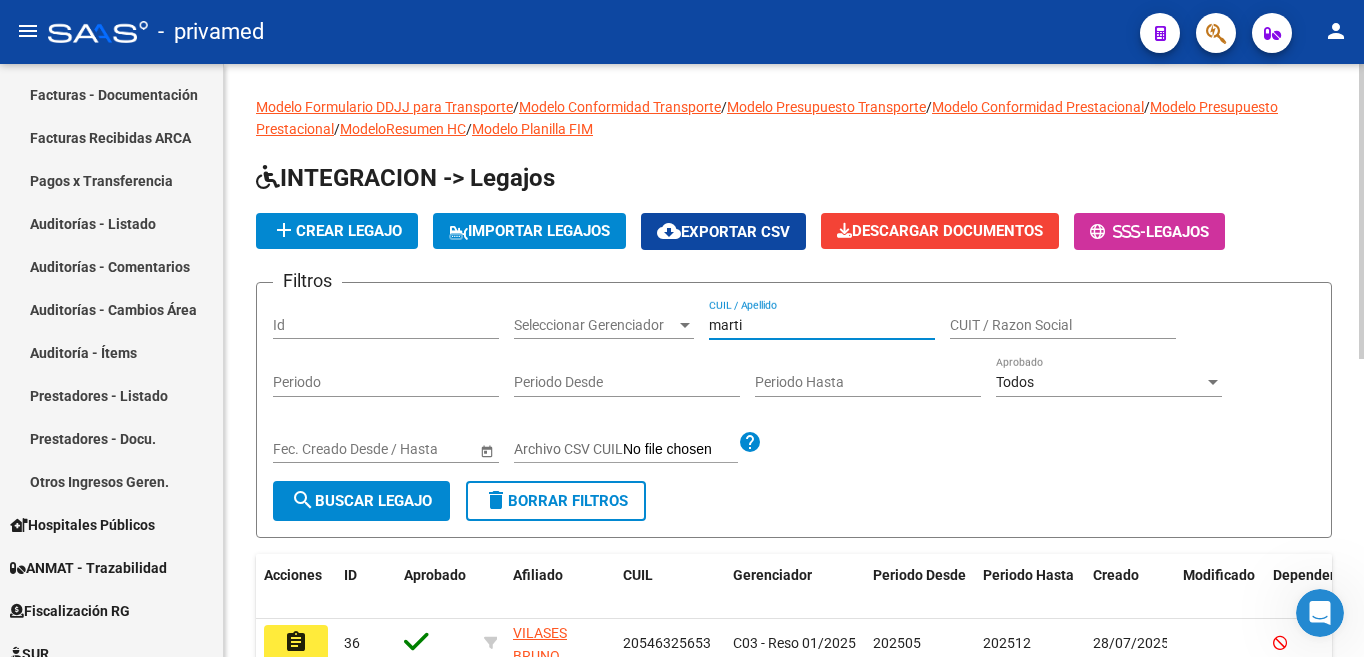 type on "martin" 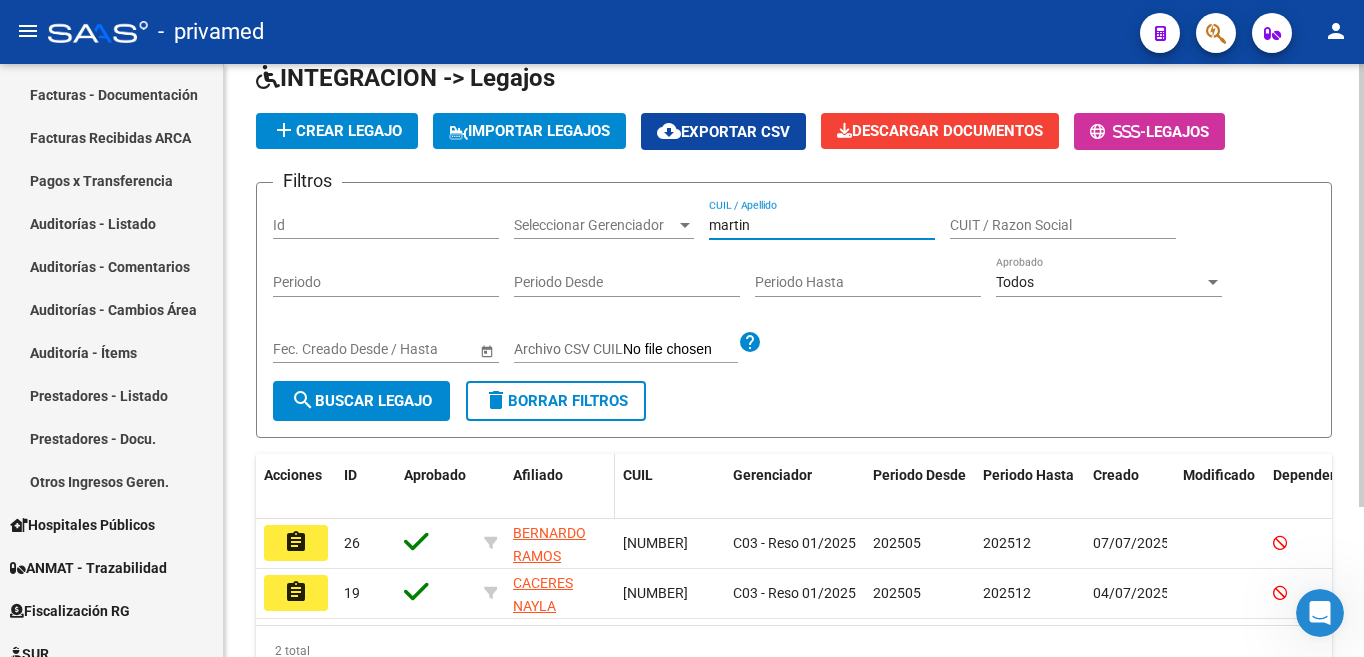 scroll, scrollTop: 0, scrollLeft: 0, axis: both 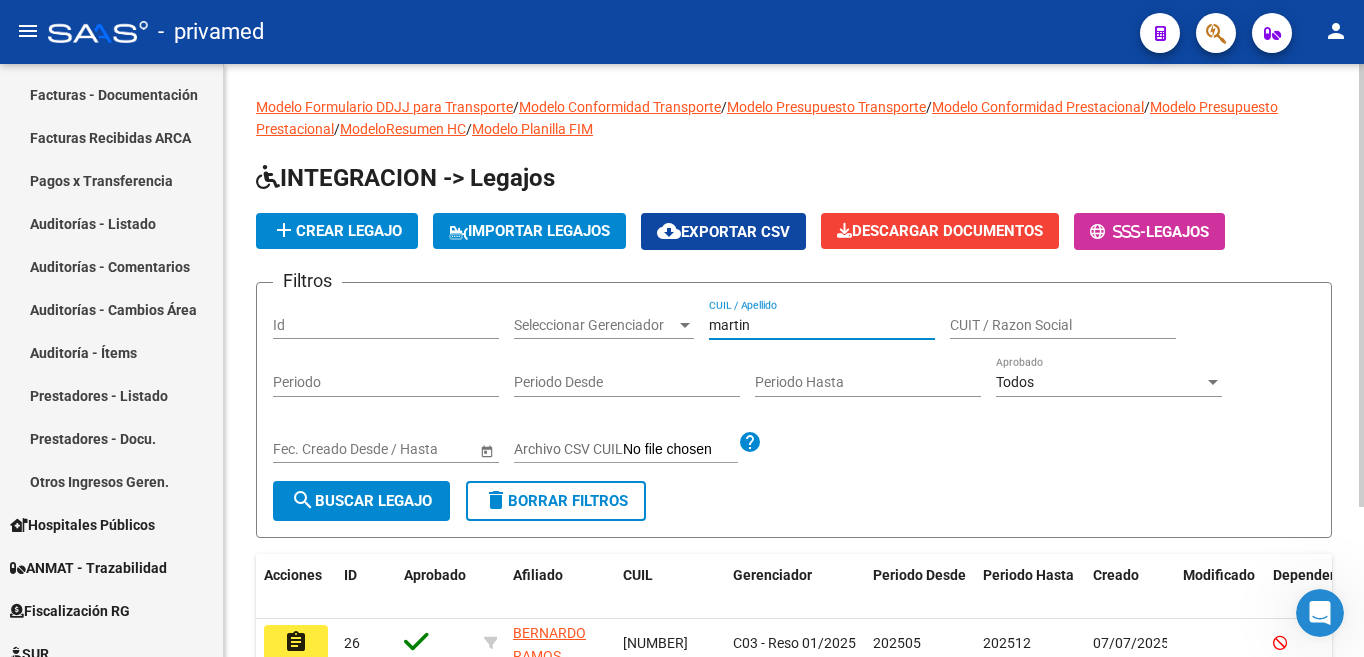 drag, startPoint x: 762, startPoint y: 319, endPoint x: 622, endPoint y: 287, distance: 143.61058 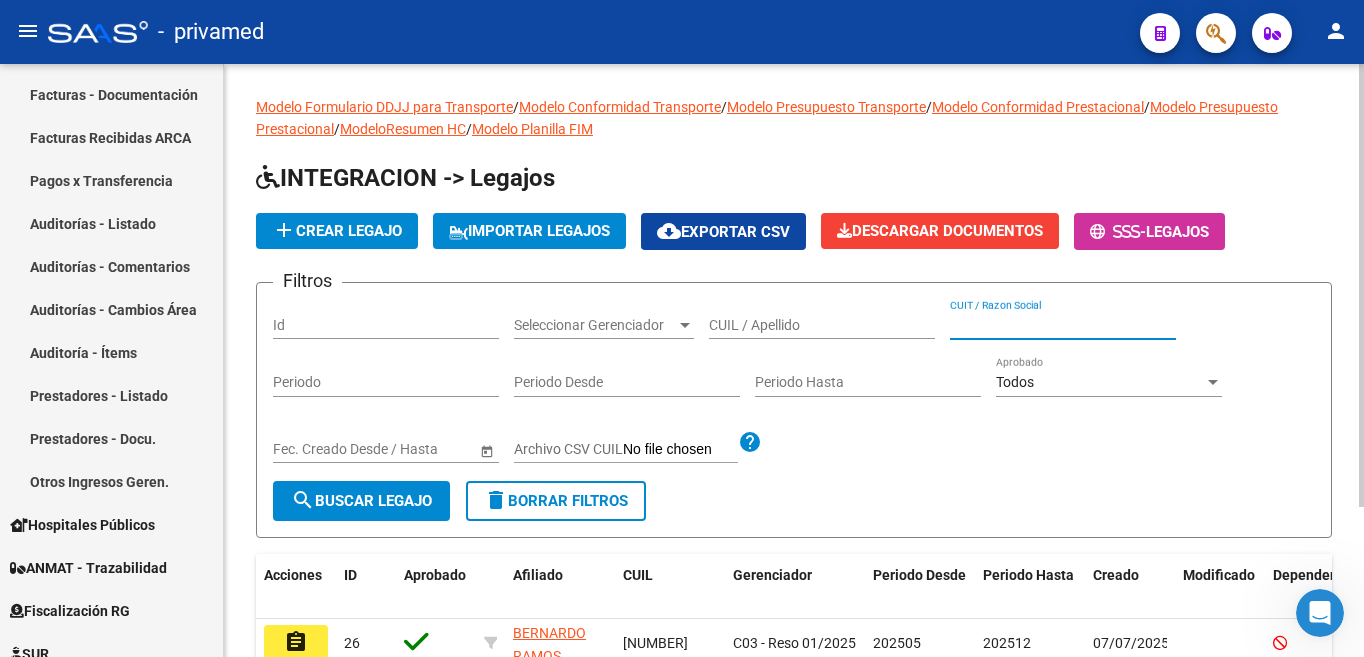 click on "CUIT / Razon Social" at bounding box center [1063, 325] 